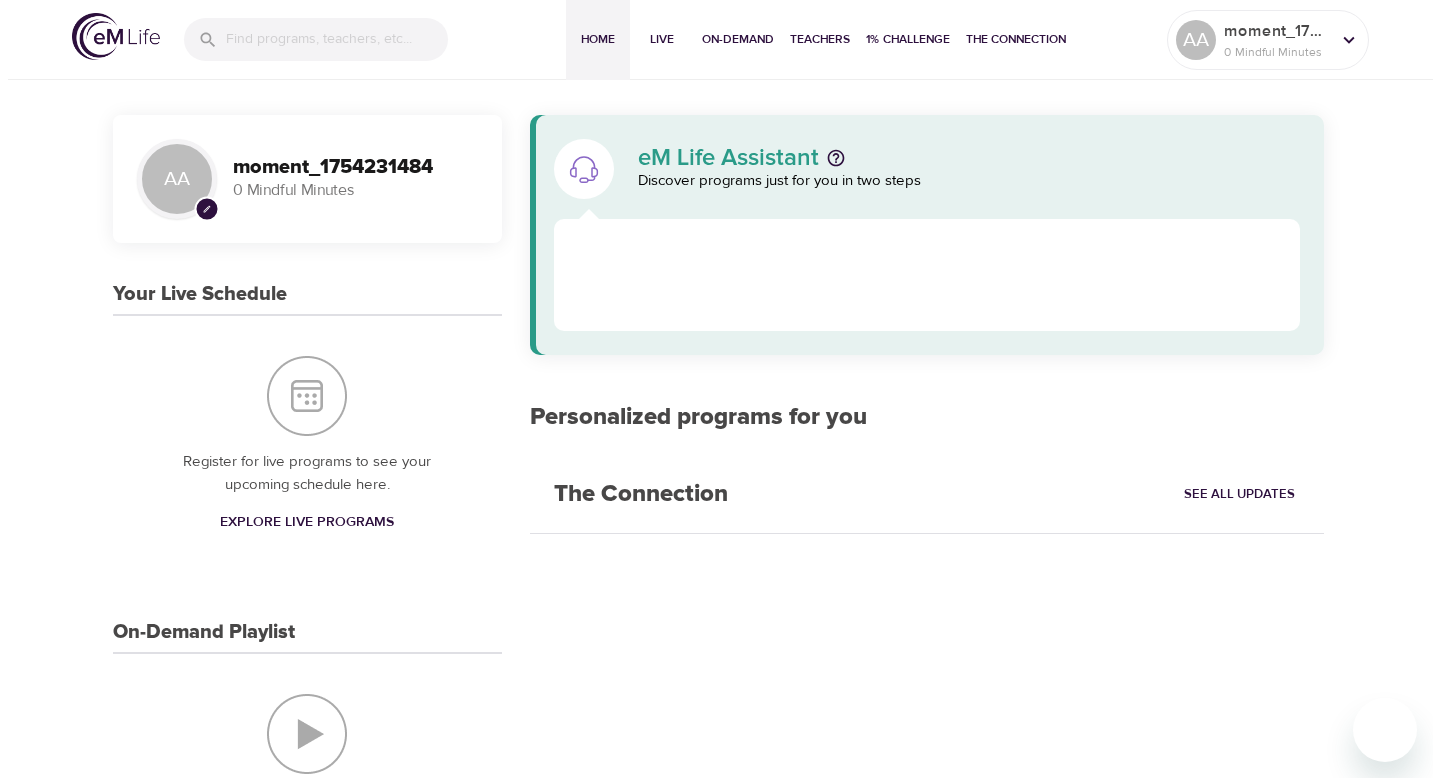 scroll, scrollTop: 0, scrollLeft: 0, axis: both 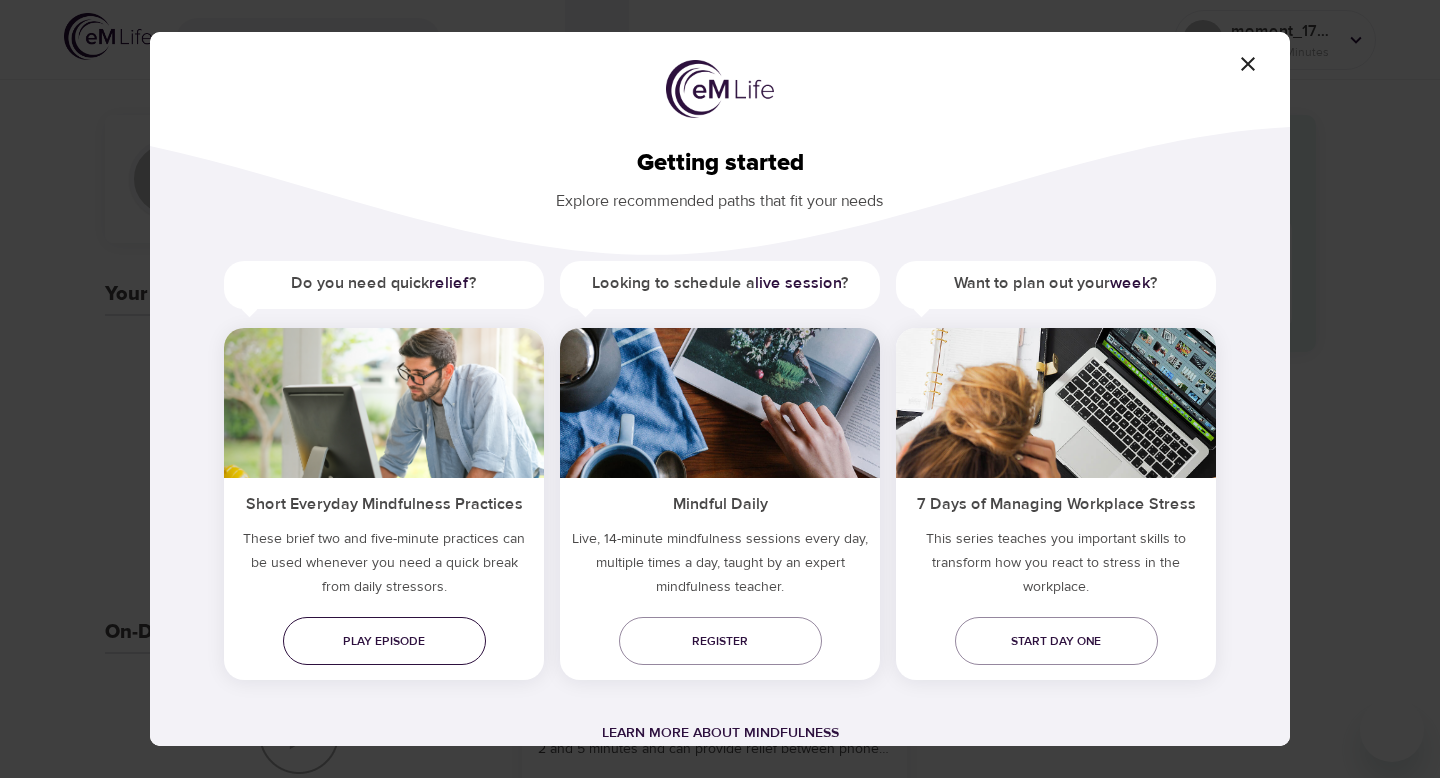 click on "Play episode" at bounding box center [384, 641] 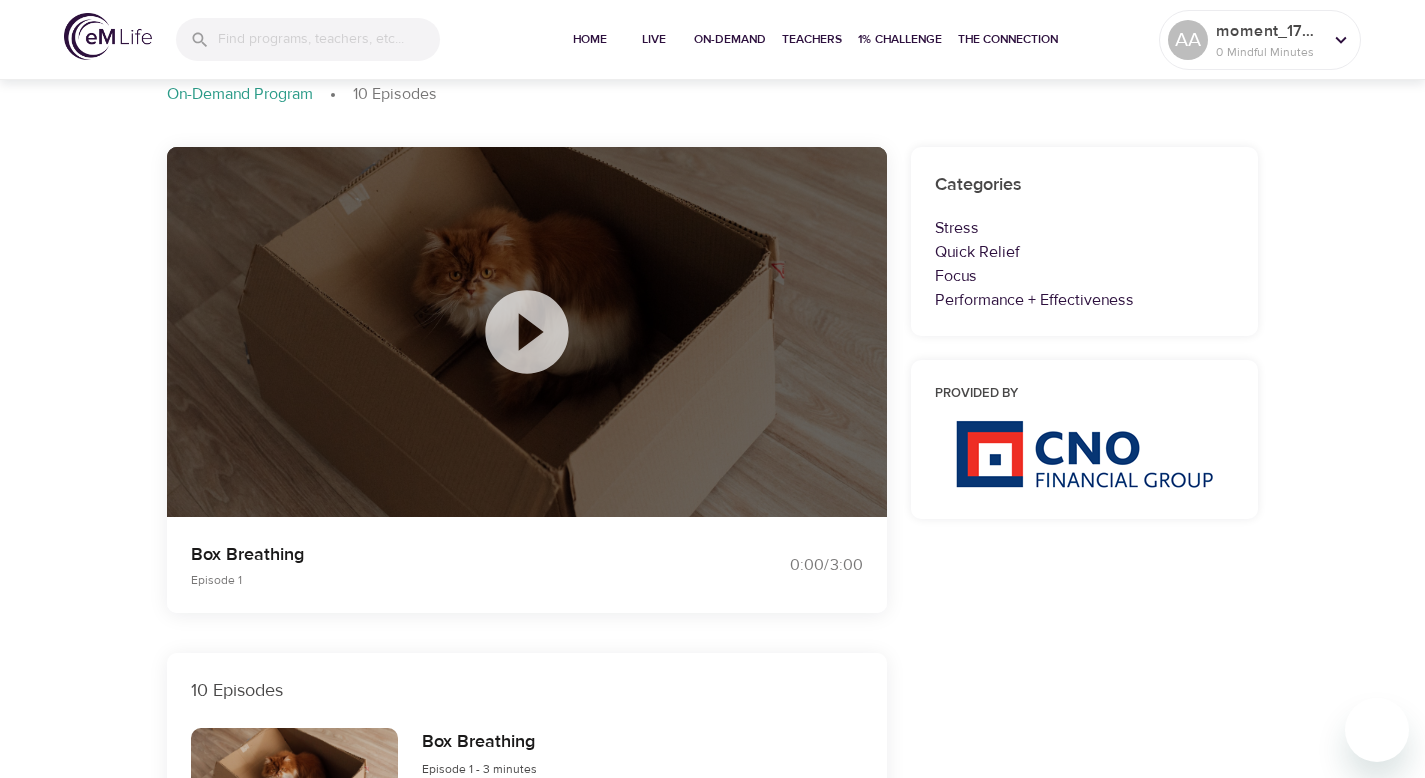 scroll, scrollTop: 0, scrollLeft: 0, axis: both 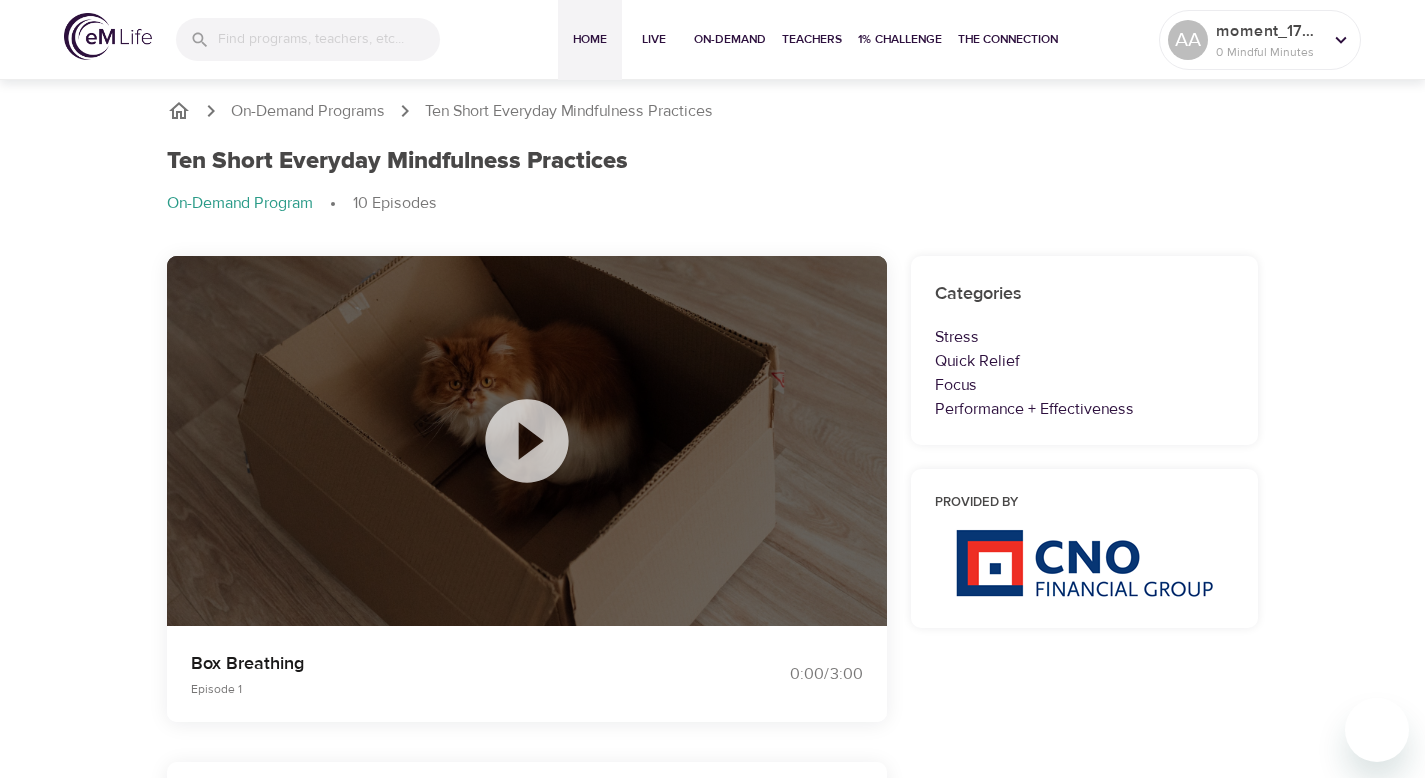click on "Home" at bounding box center (590, 39) 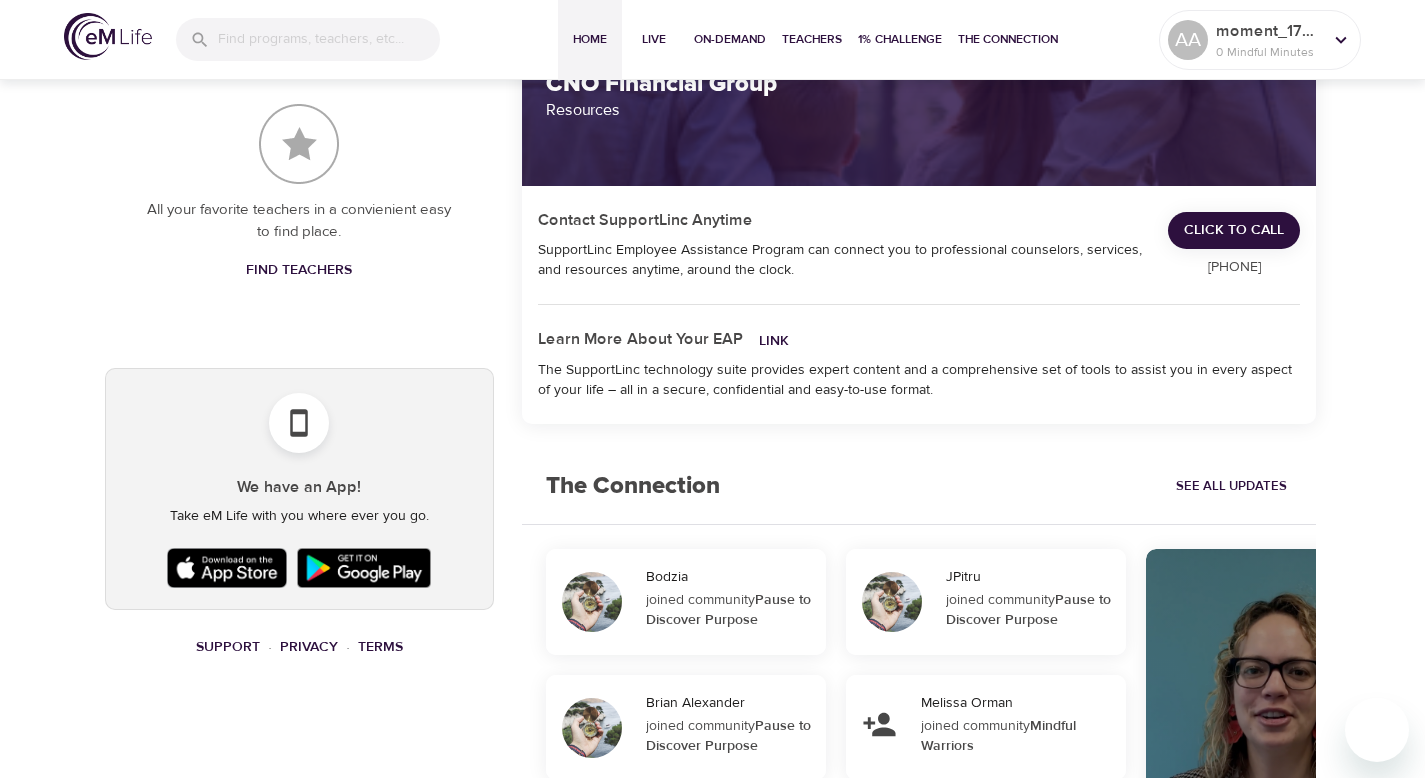 scroll, scrollTop: 912, scrollLeft: 0, axis: vertical 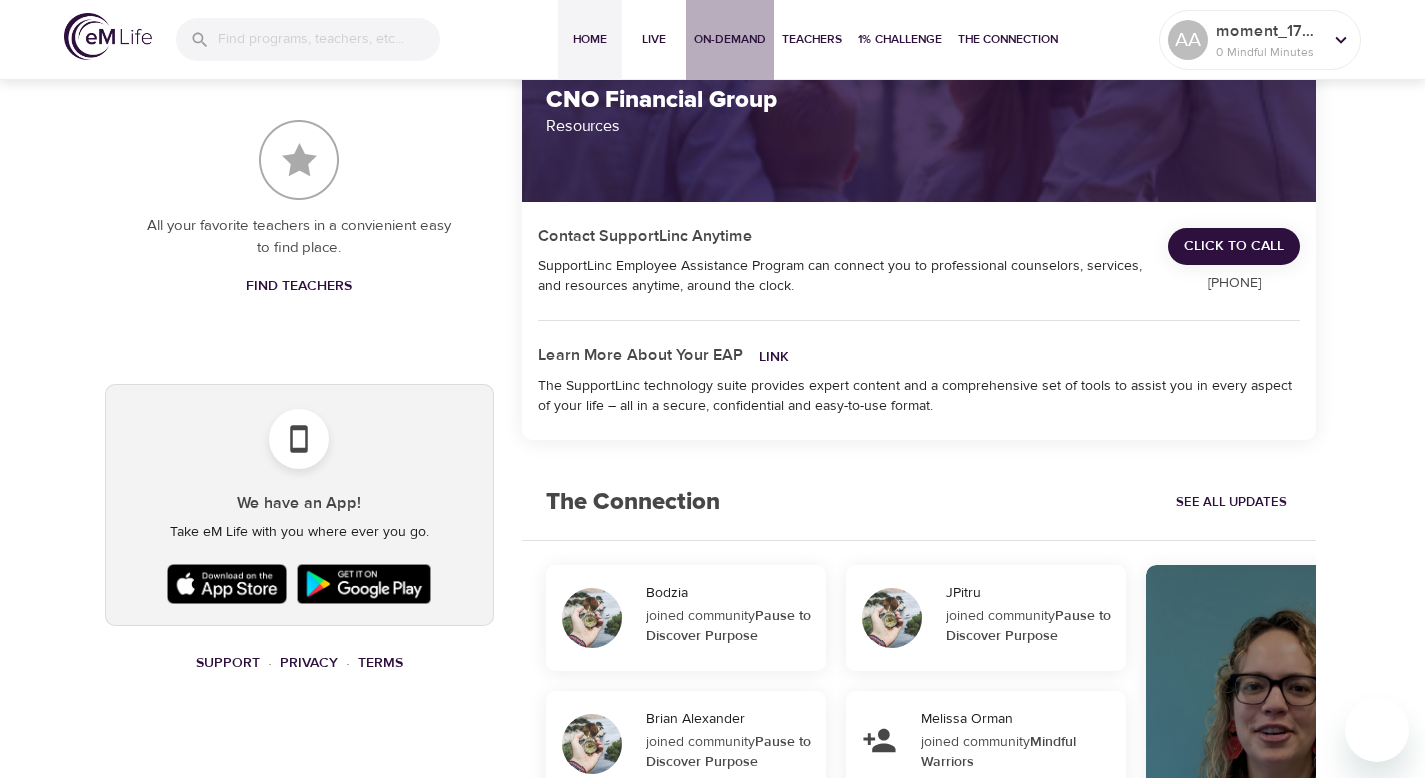click on "On-Demand" at bounding box center (730, 39) 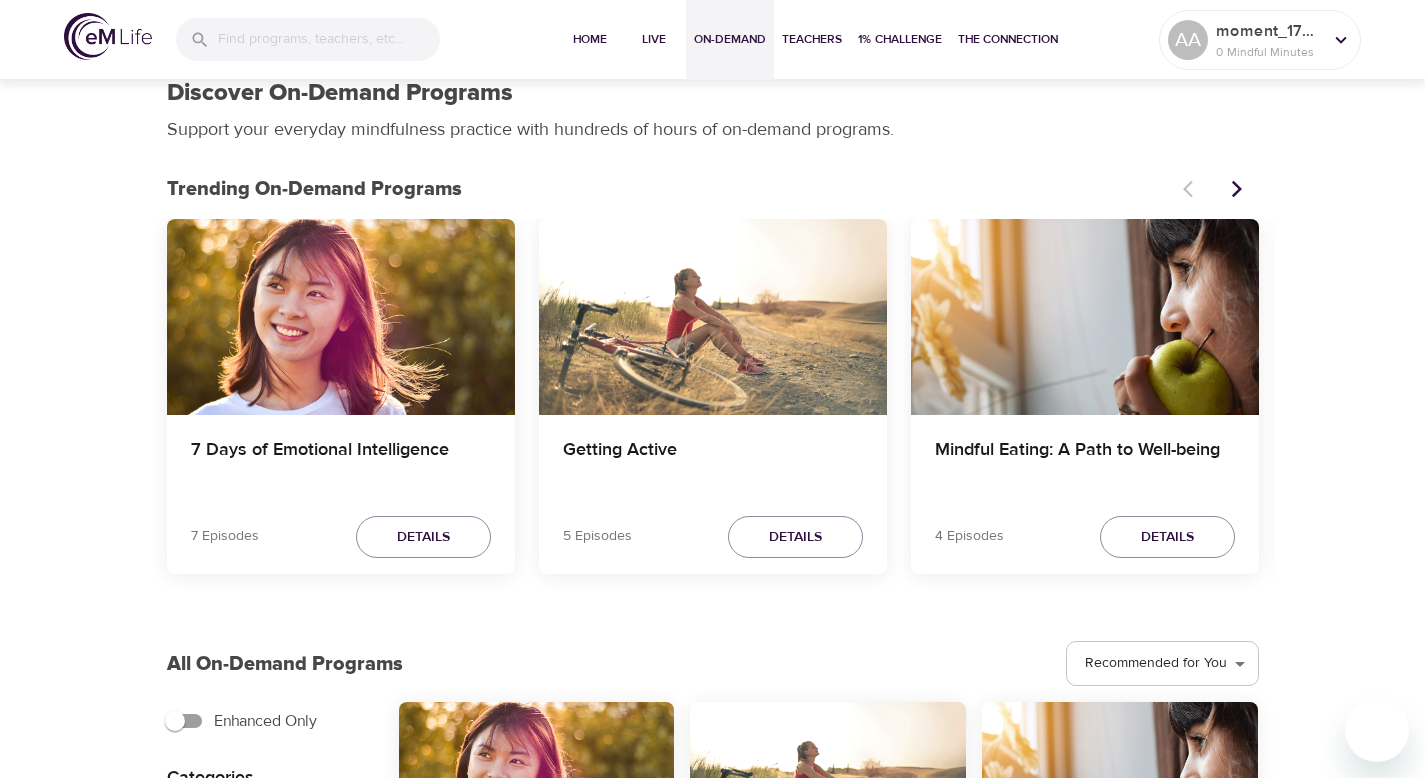scroll, scrollTop: 0, scrollLeft: 0, axis: both 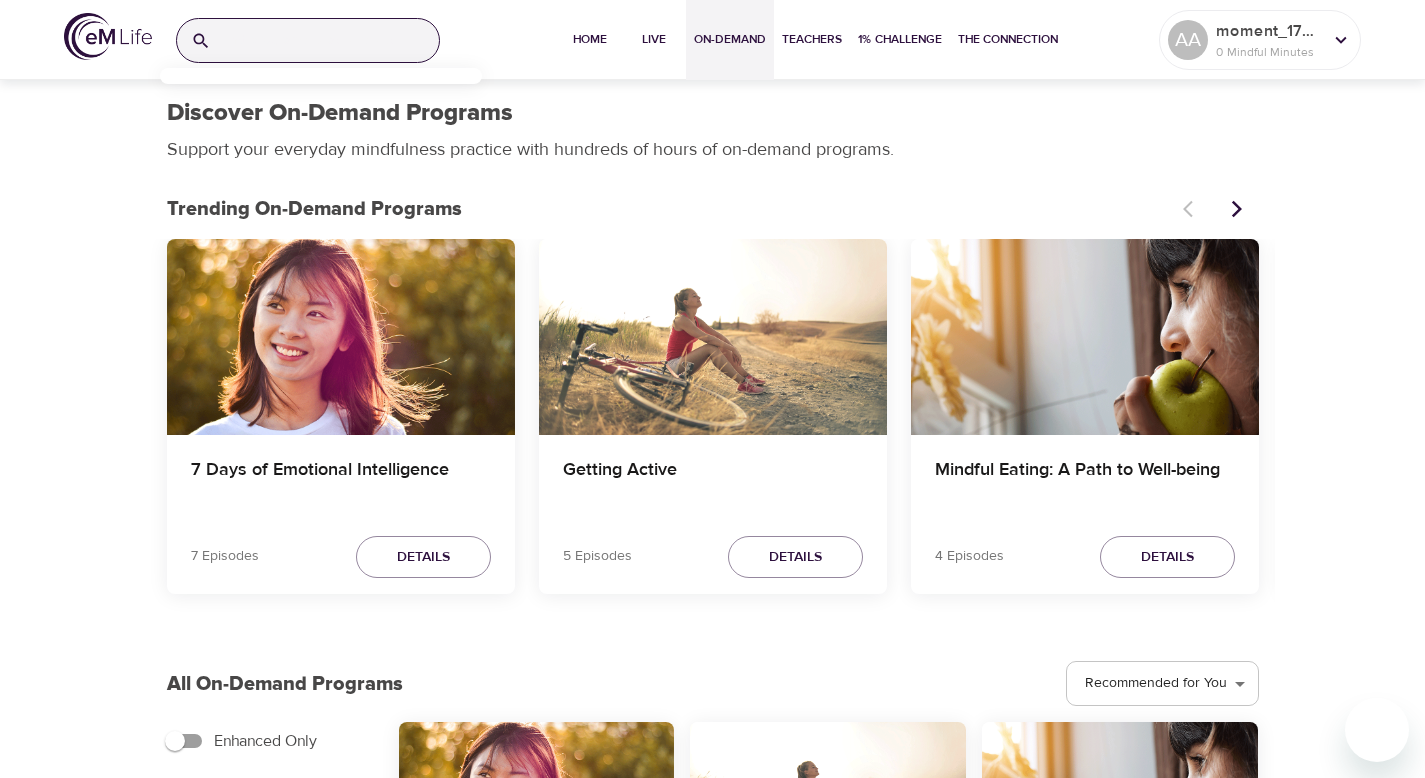 click at bounding box center [329, 40] 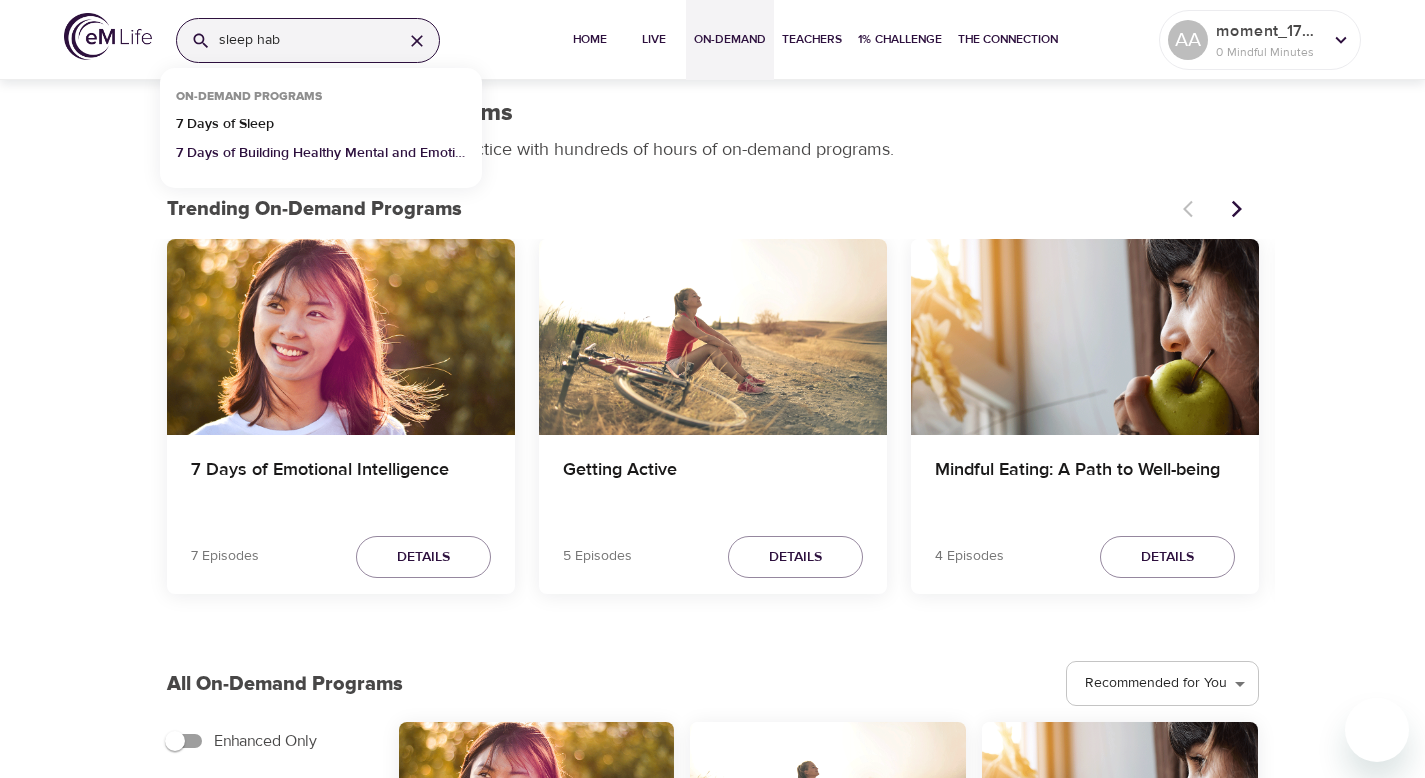 type on "sleep hab" 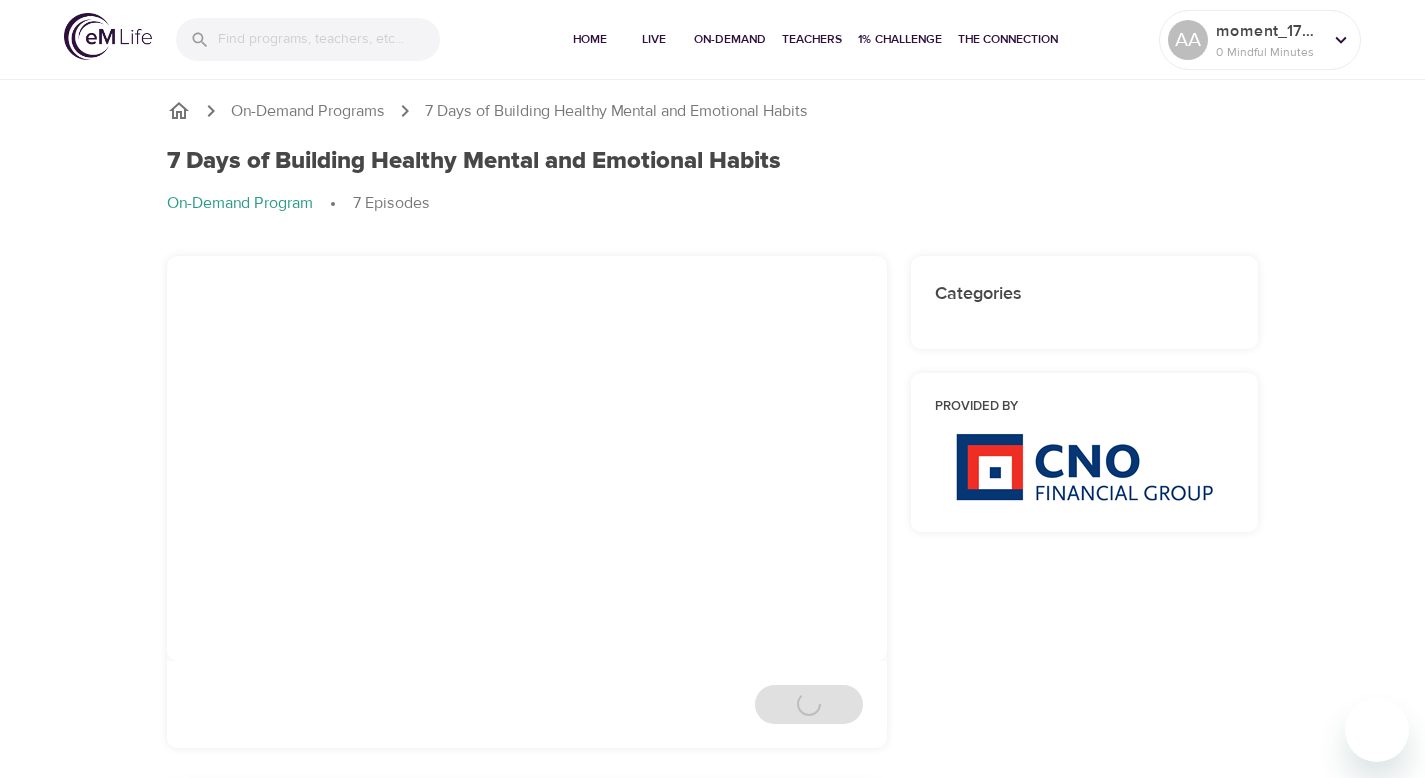 scroll, scrollTop: 0, scrollLeft: 0, axis: both 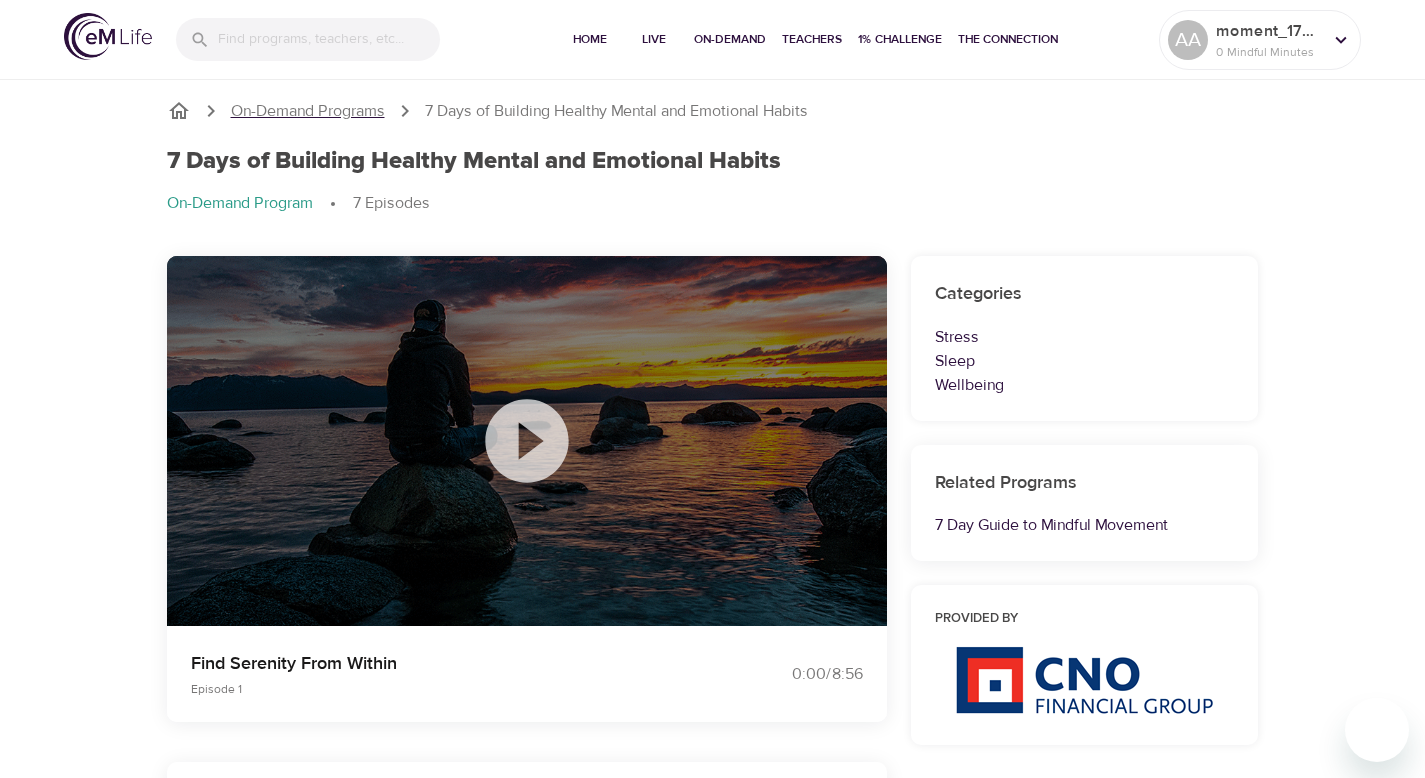click on "On-Demand Programs" at bounding box center (308, 111) 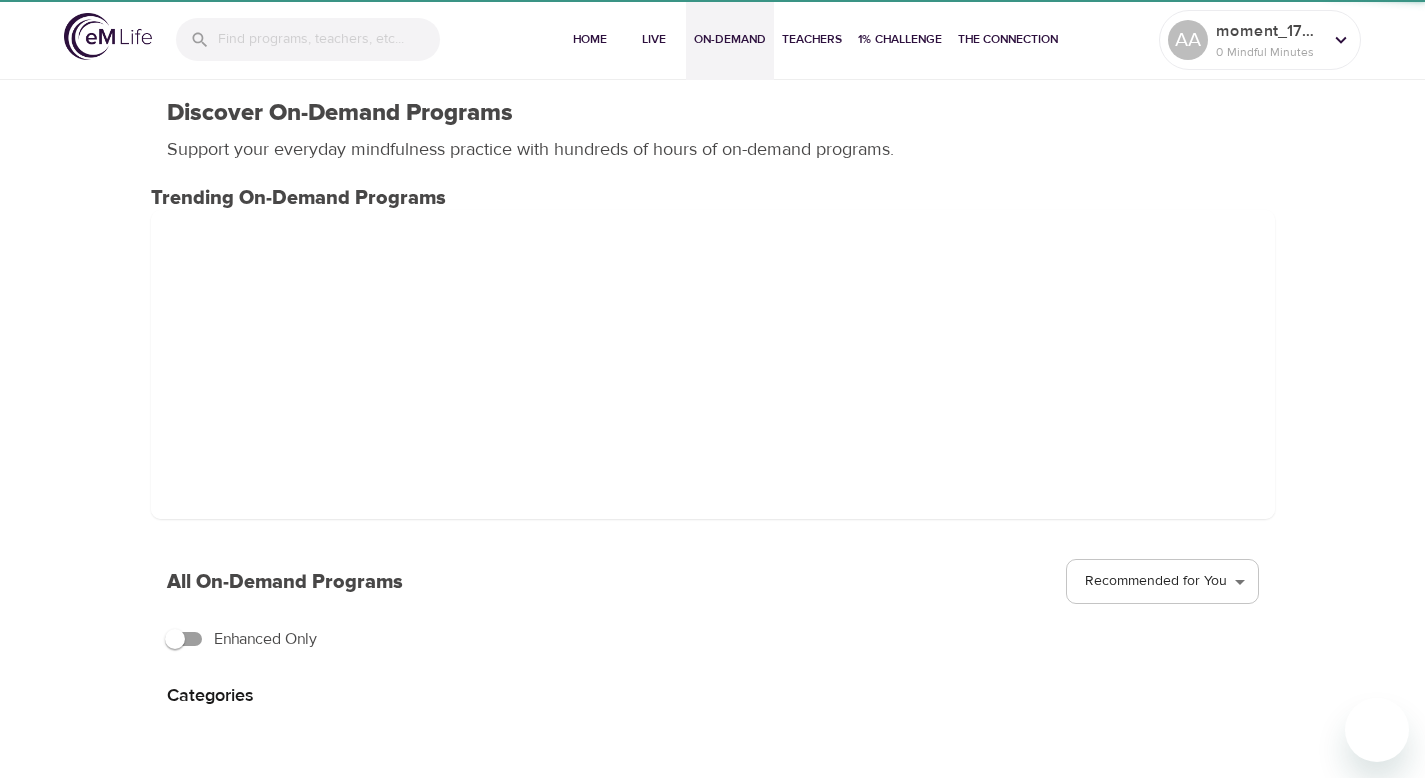 scroll, scrollTop: 0, scrollLeft: 0, axis: both 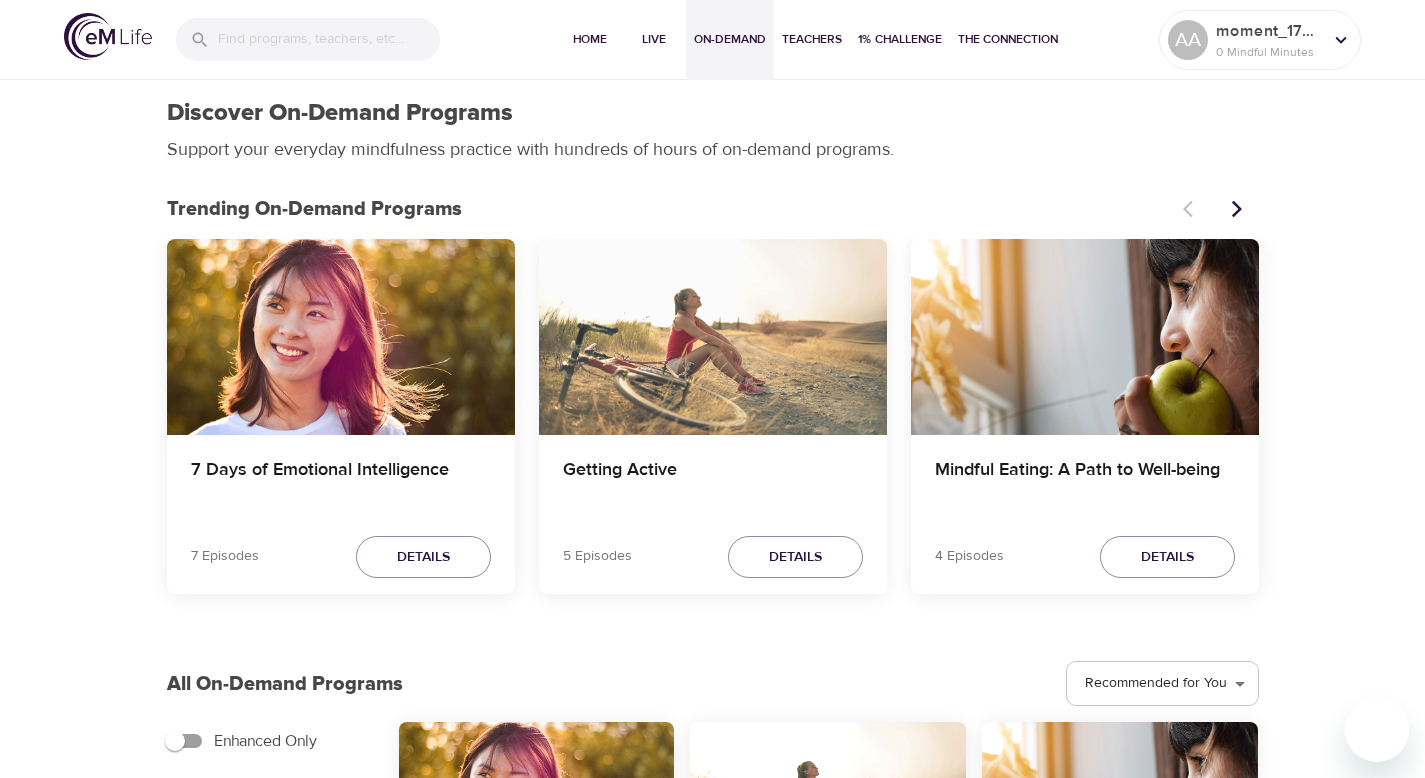 click at bounding box center (713, 337) 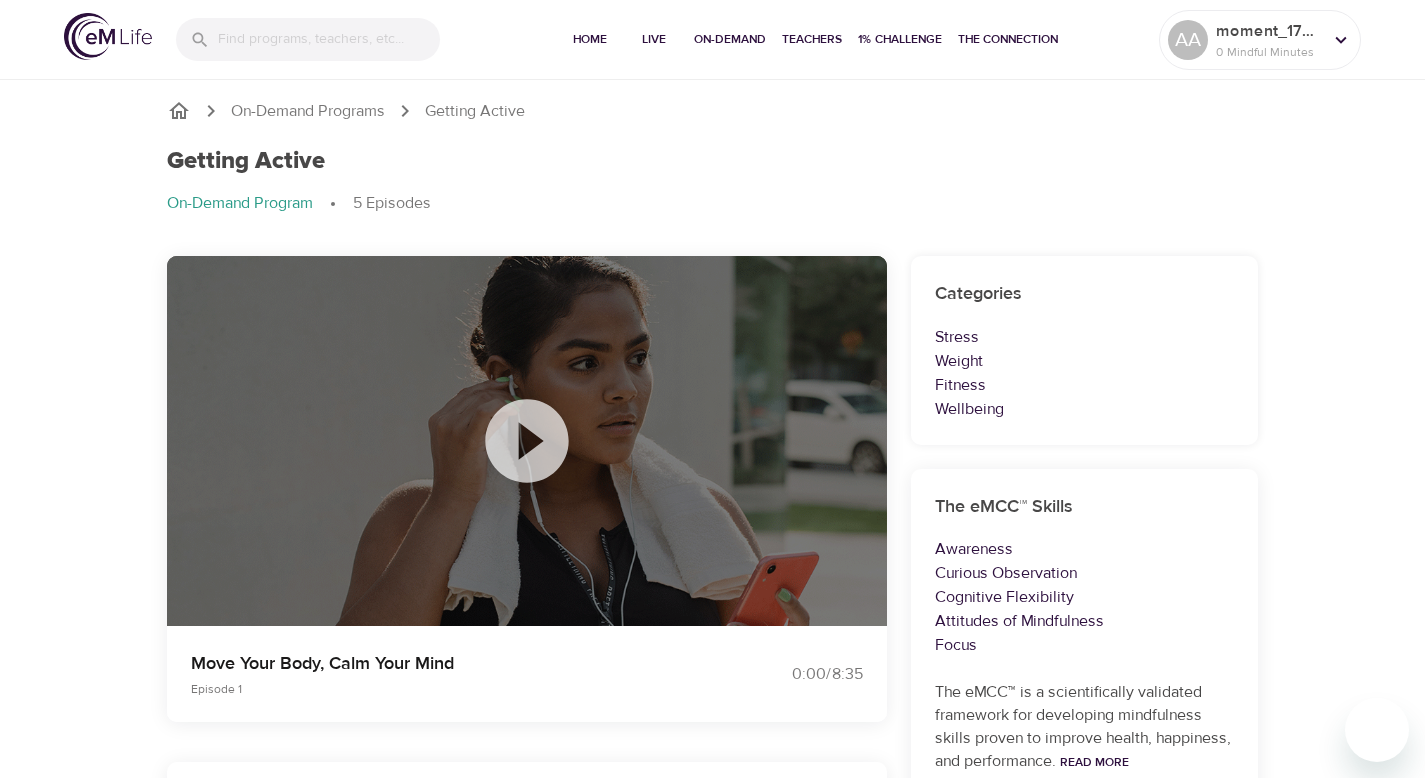 click 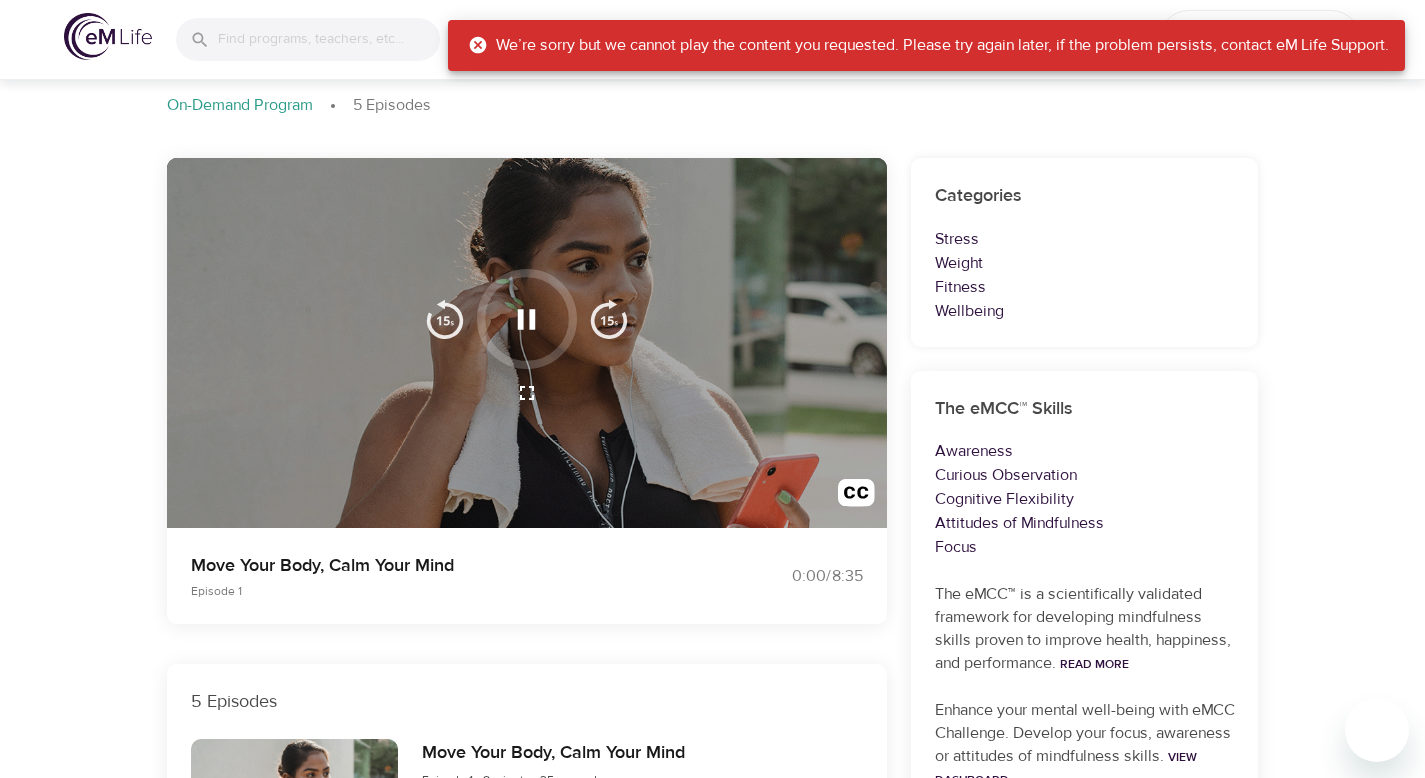 scroll, scrollTop: 100, scrollLeft: 0, axis: vertical 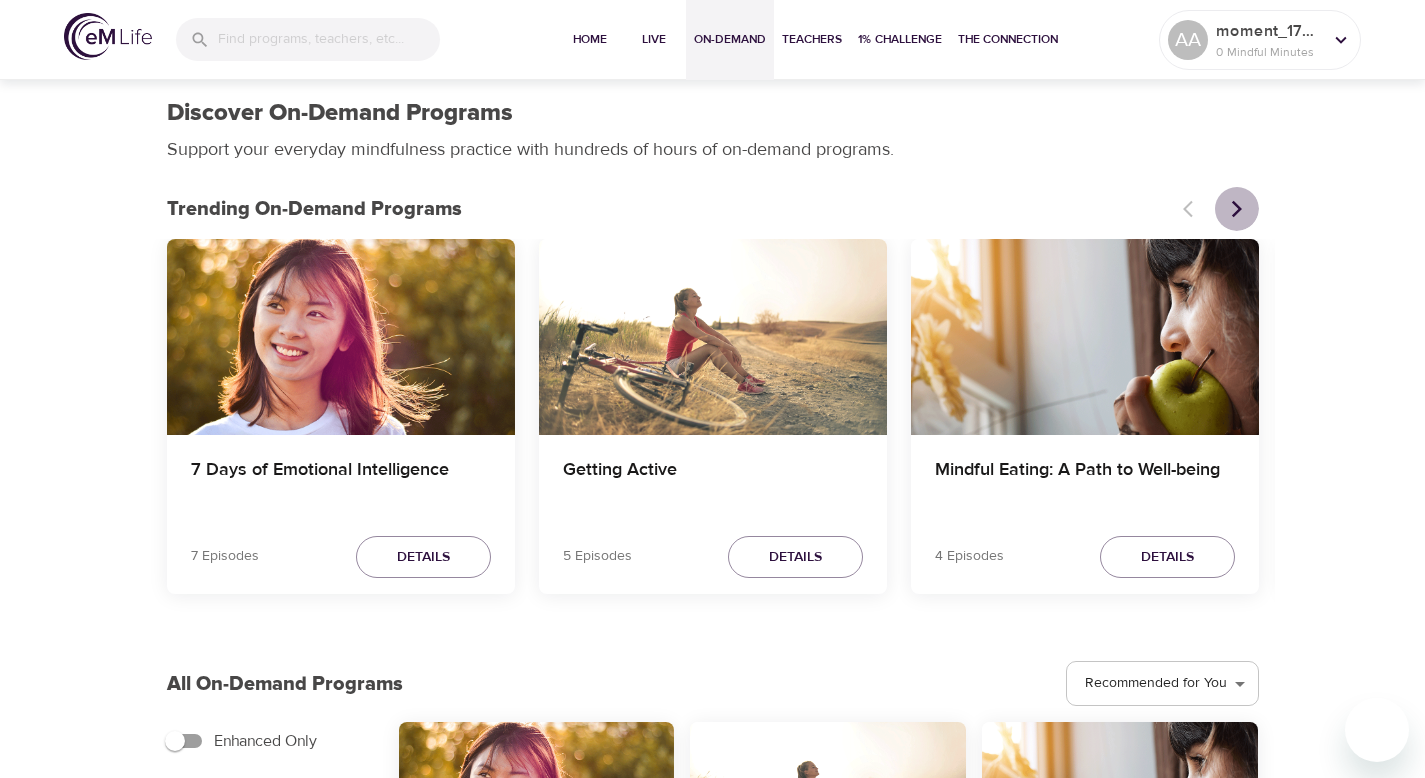 click 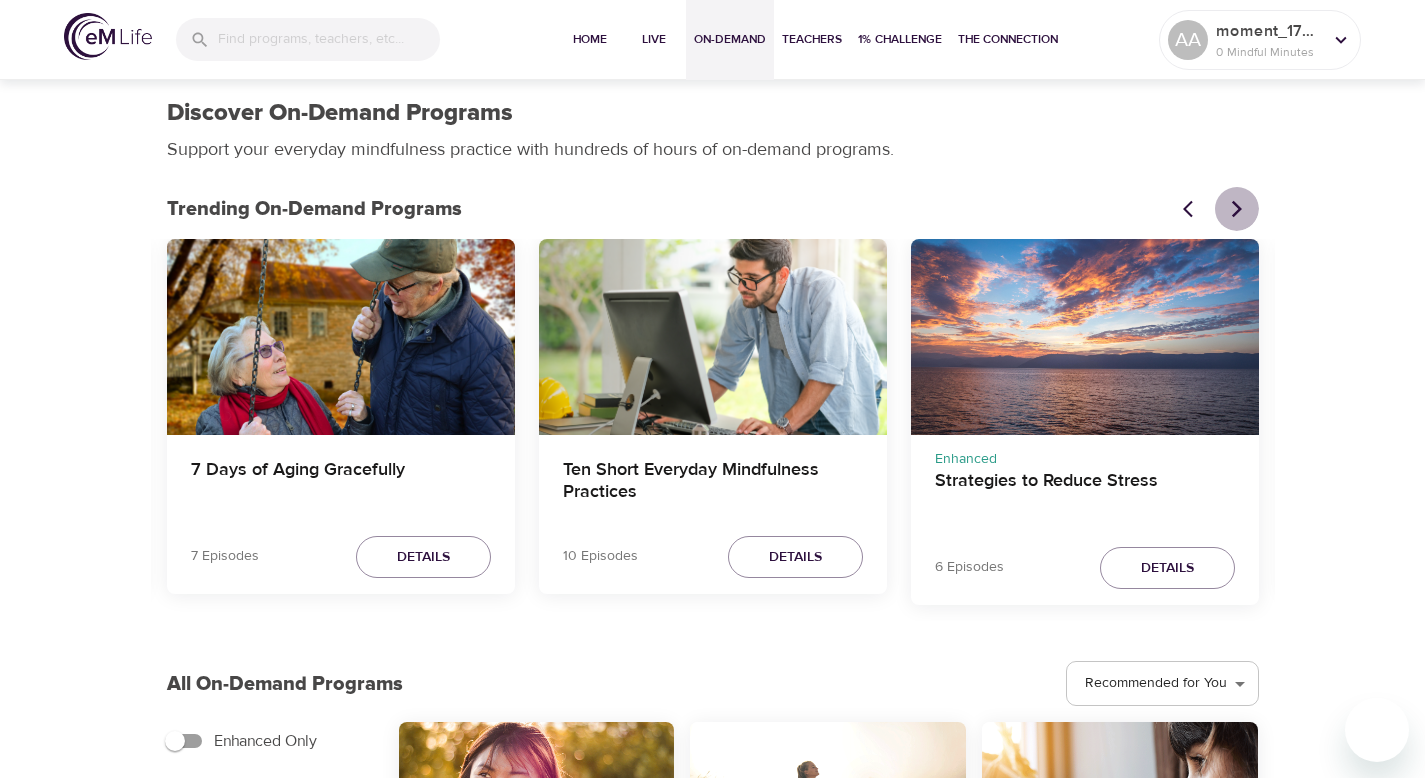 click 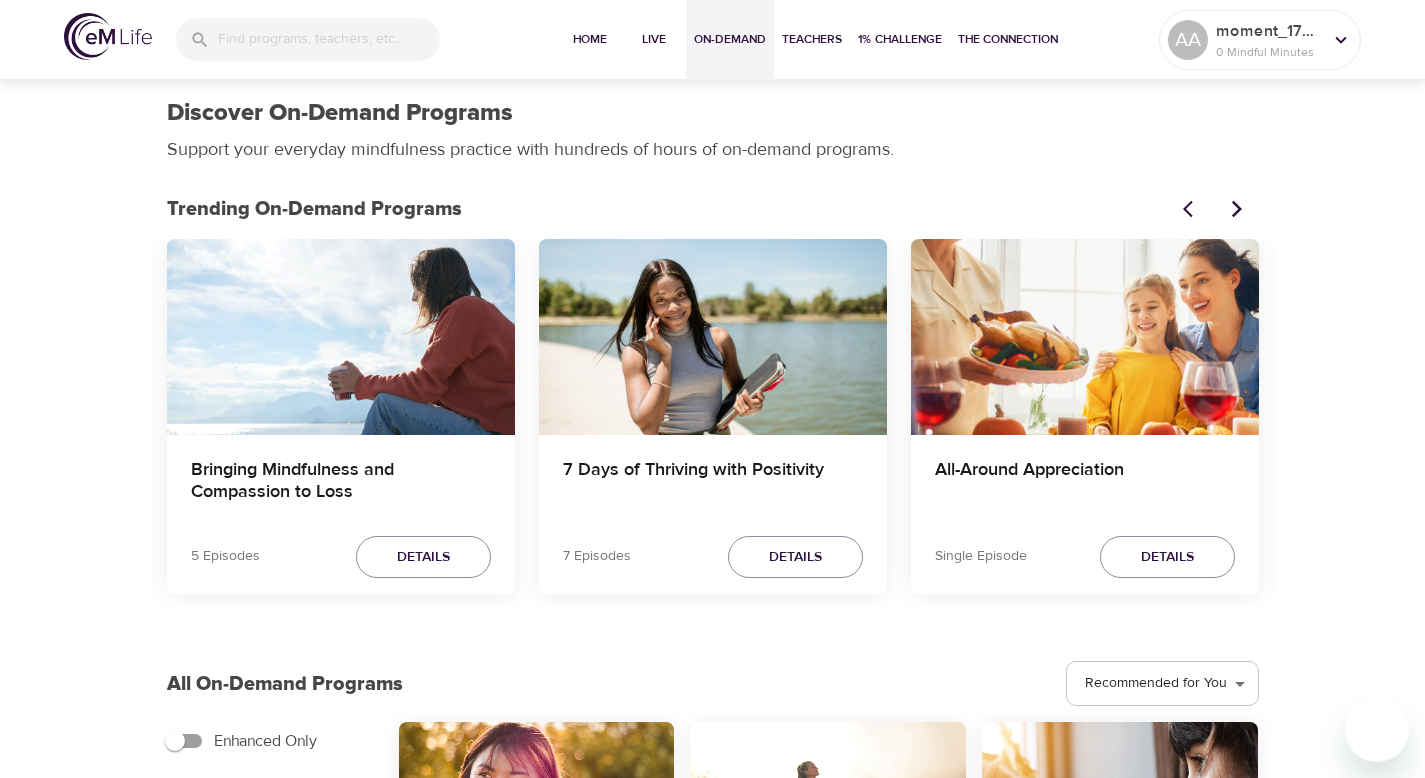 click at bounding box center (1237, 209) 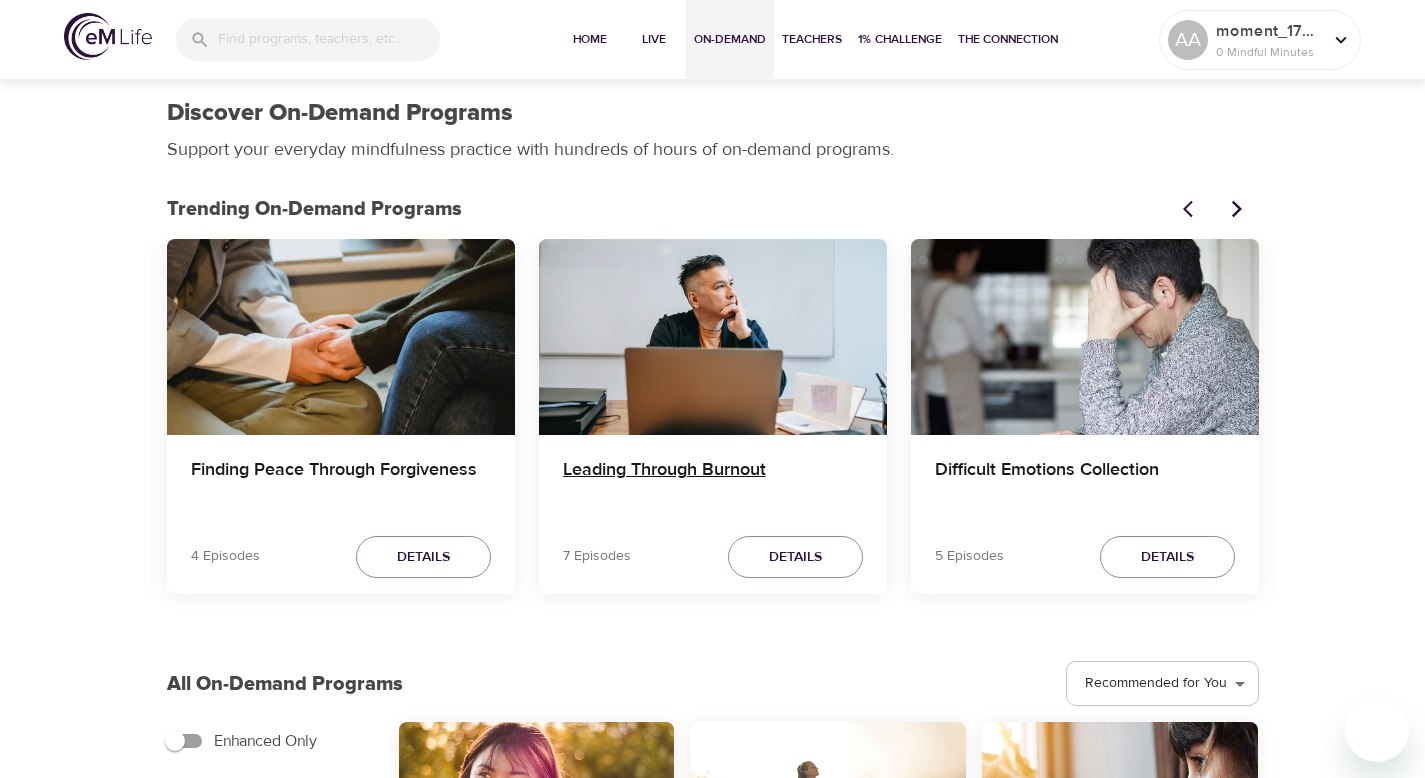 click on "Leading Through Burnout" at bounding box center (713, 483) 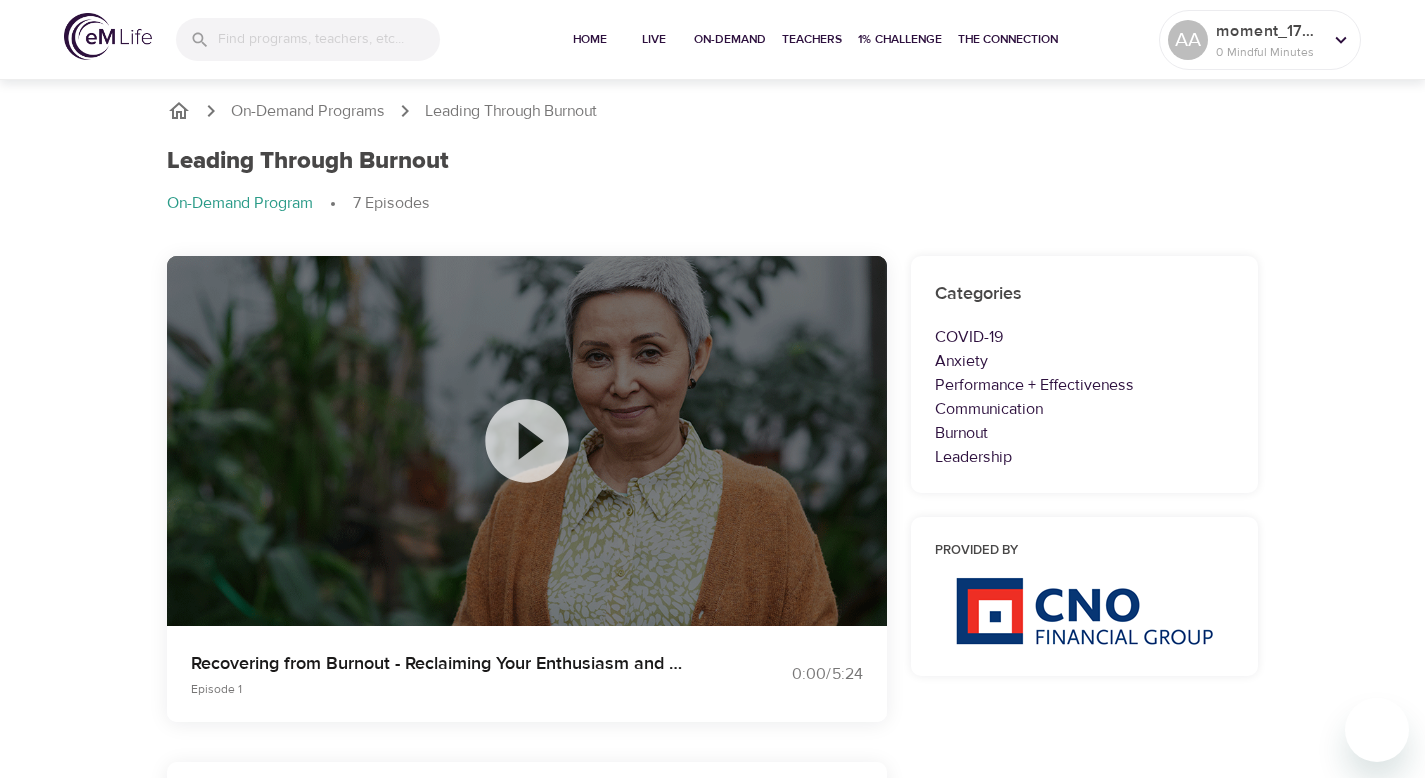 click 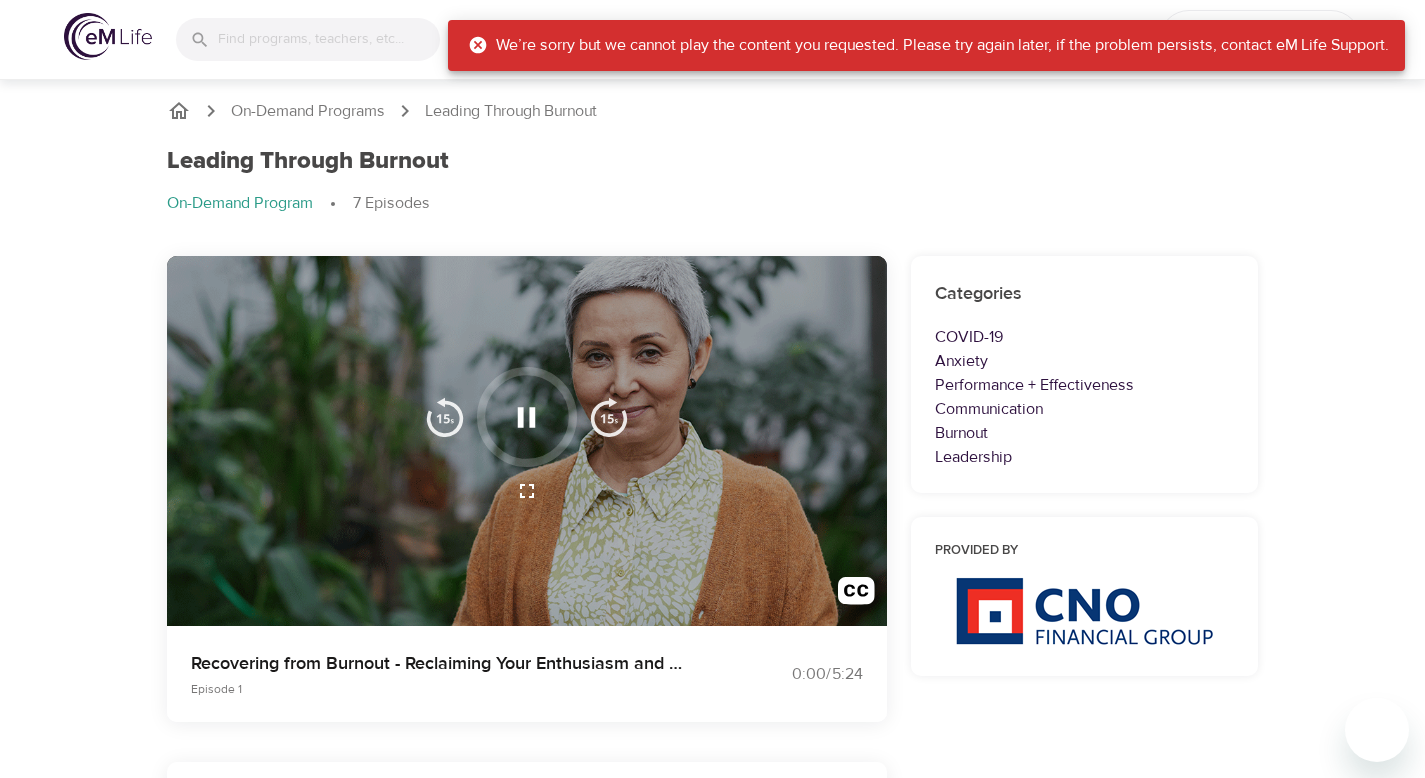 click on "On-Demand Programs Leading Through Burnout" at bounding box center (713, 111) 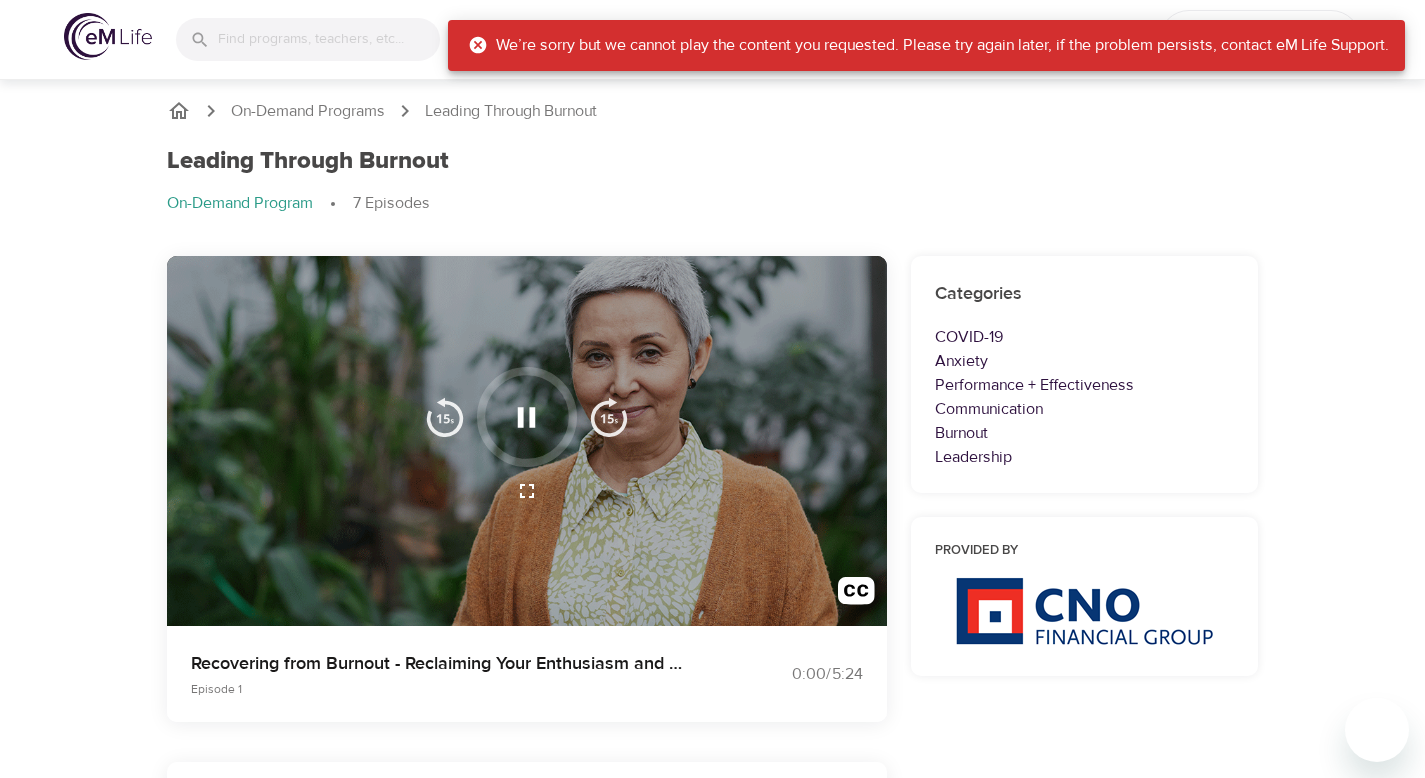 click at bounding box center [108, 36] 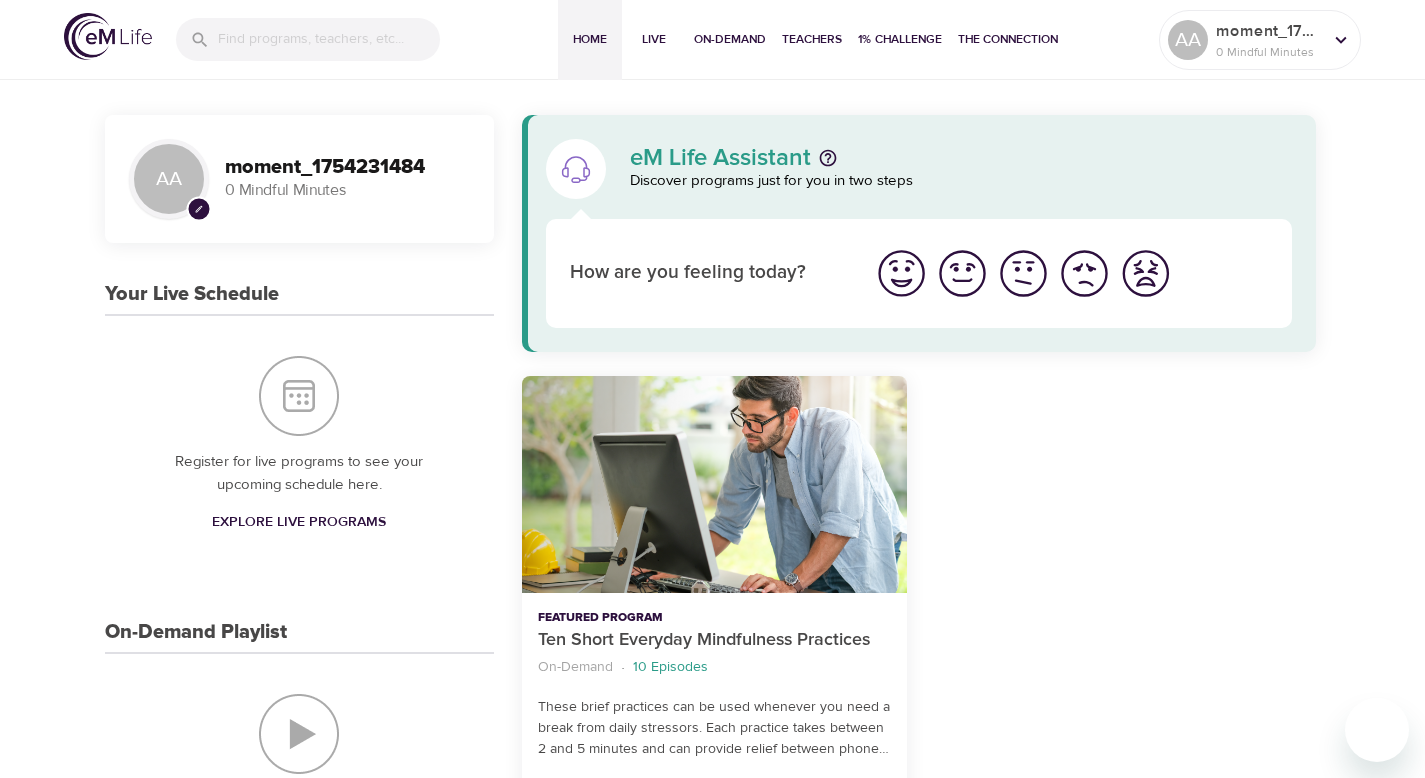 scroll, scrollTop: 0, scrollLeft: 0, axis: both 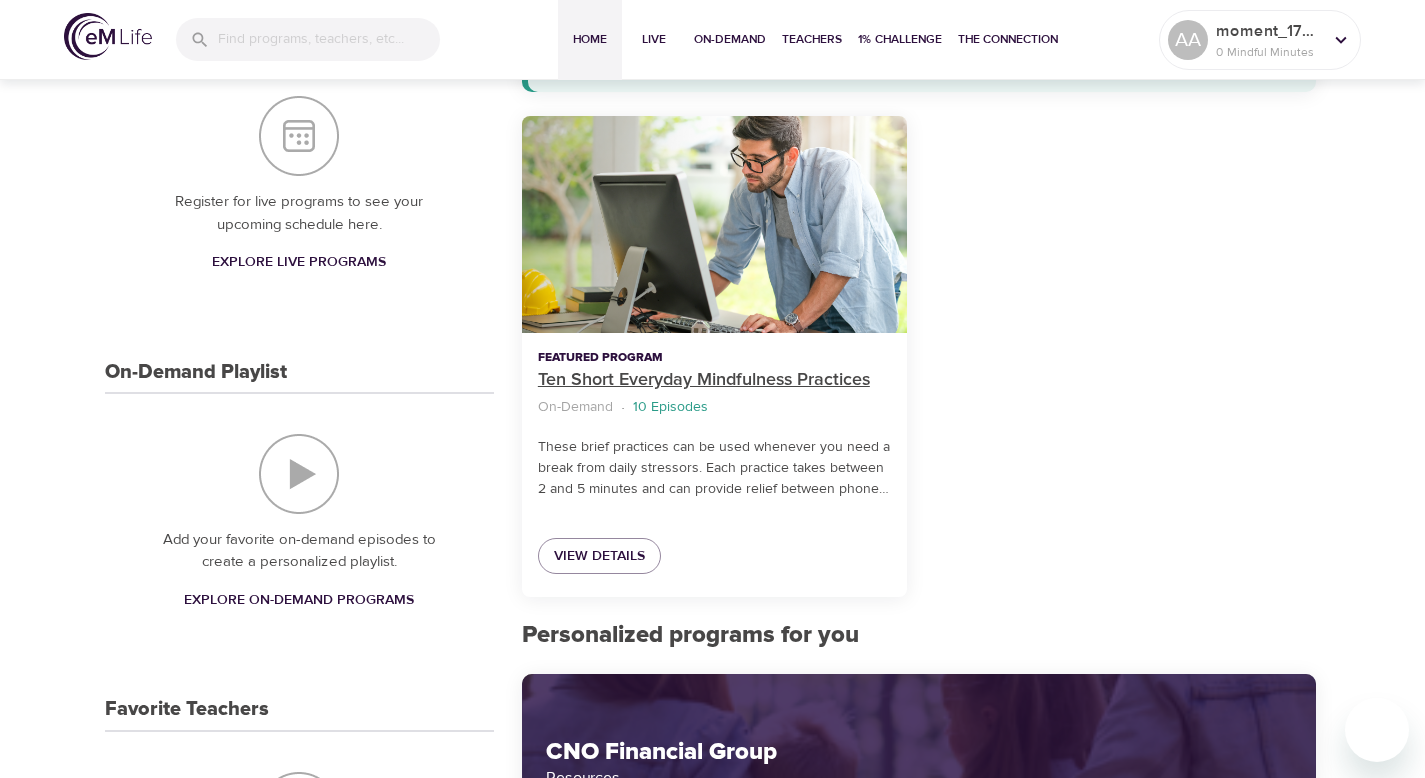 click on "Ten Short Everyday Mindfulness Practices" at bounding box center [714, 380] 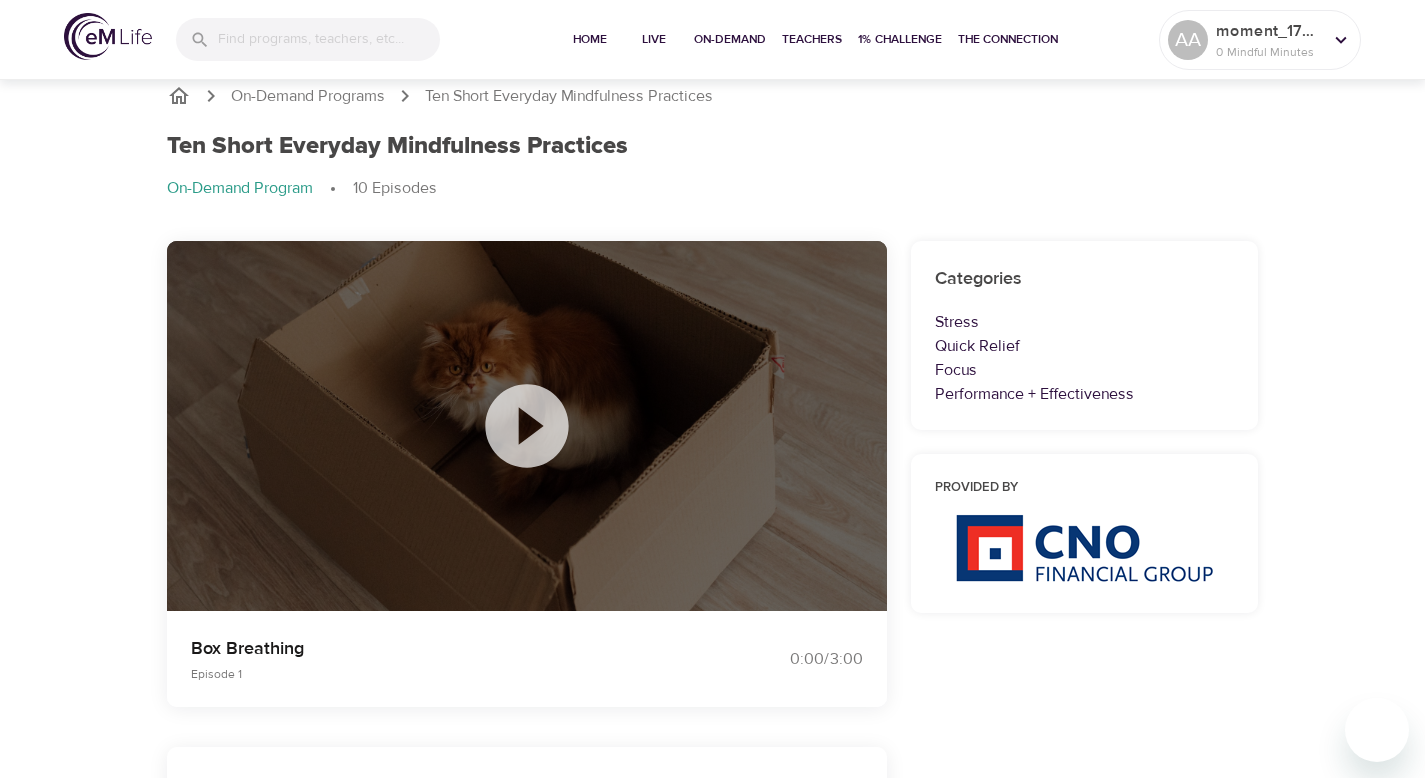 scroll, scrollTop: 14, scrollLeft: 0, axis: vertical 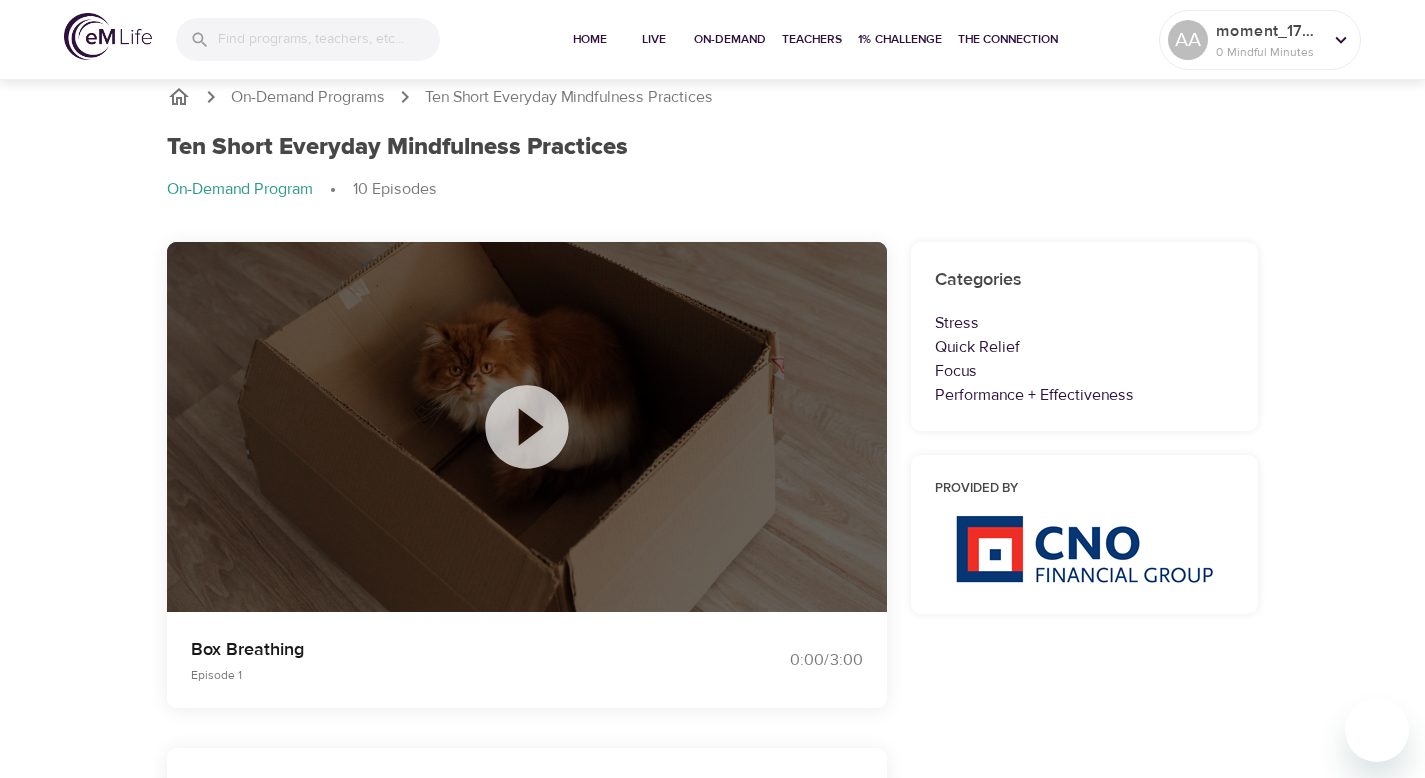 click 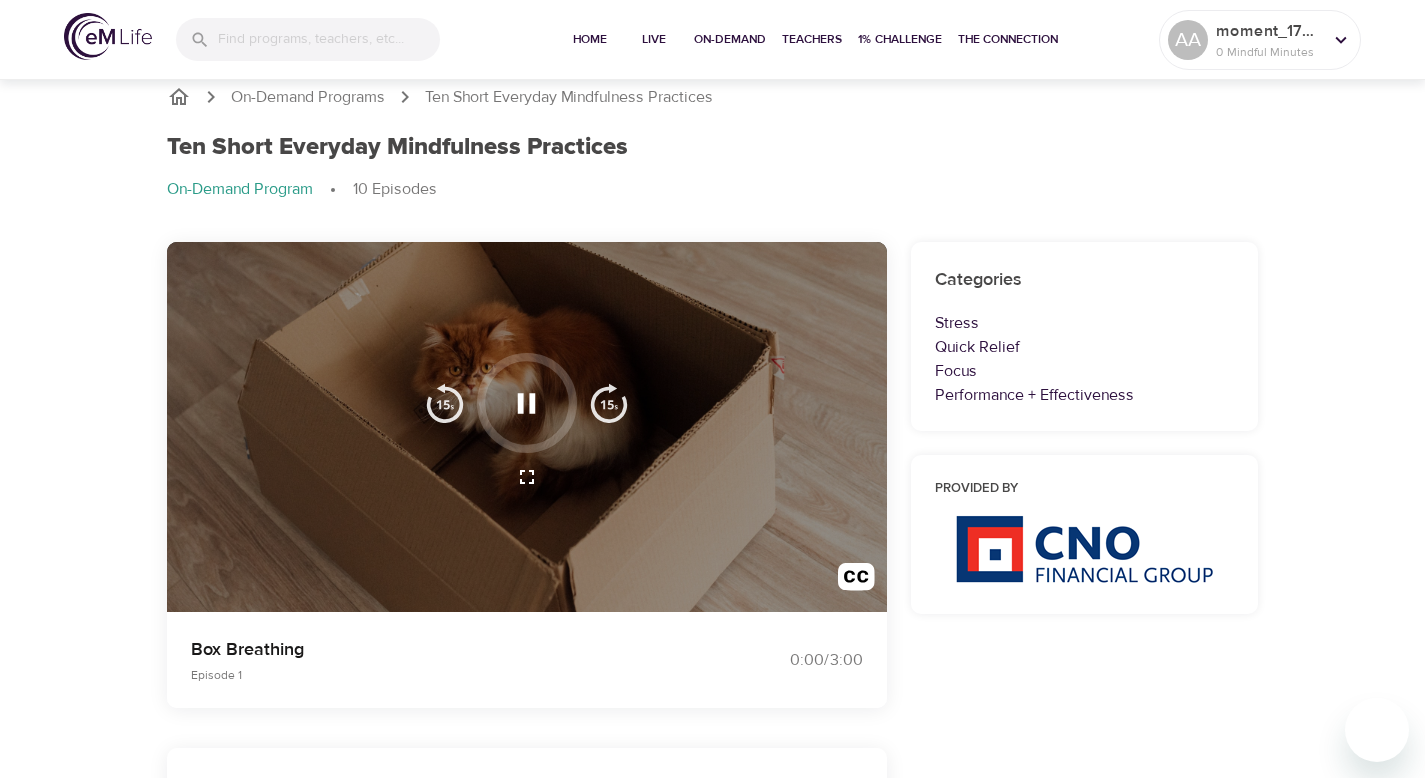 scroll, scrollTop: 0, scrollLeft: 0, axis: both 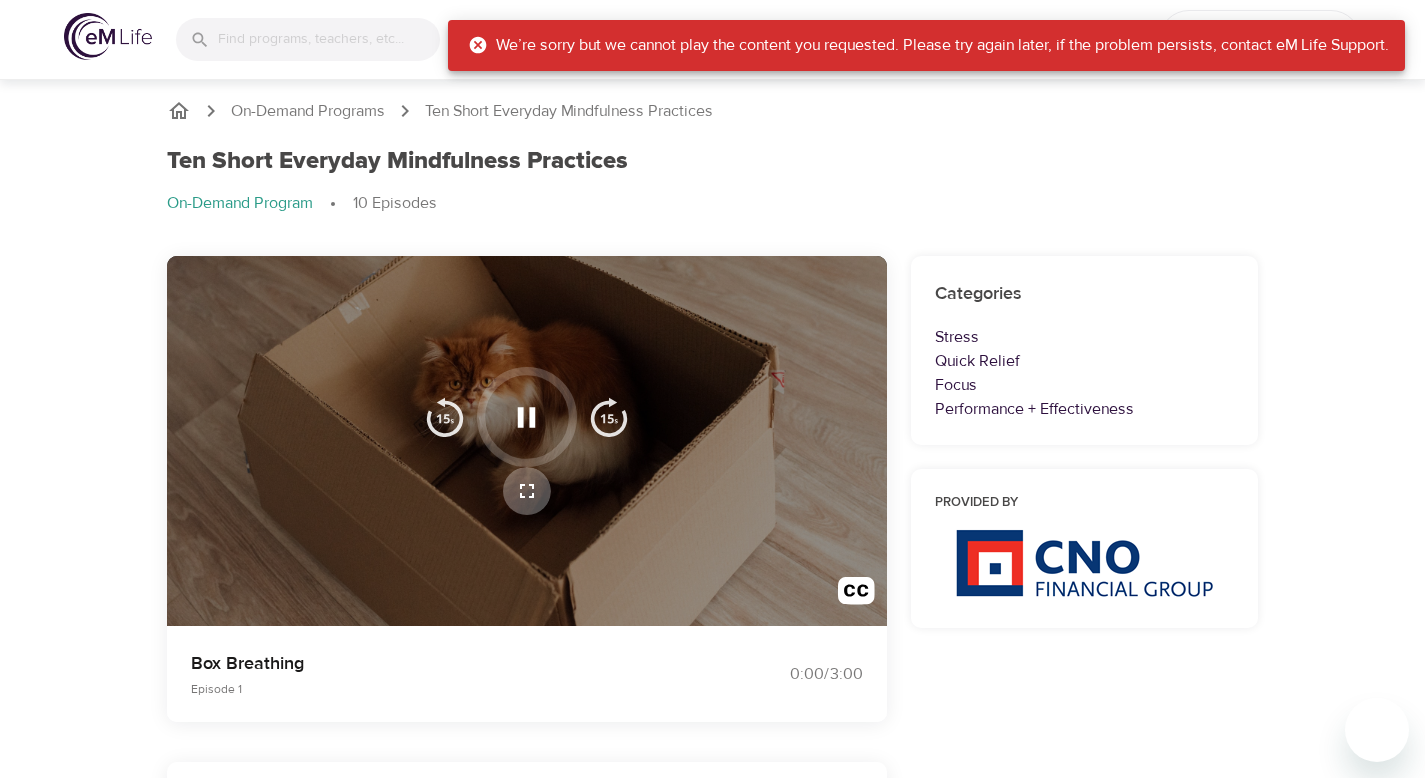 click 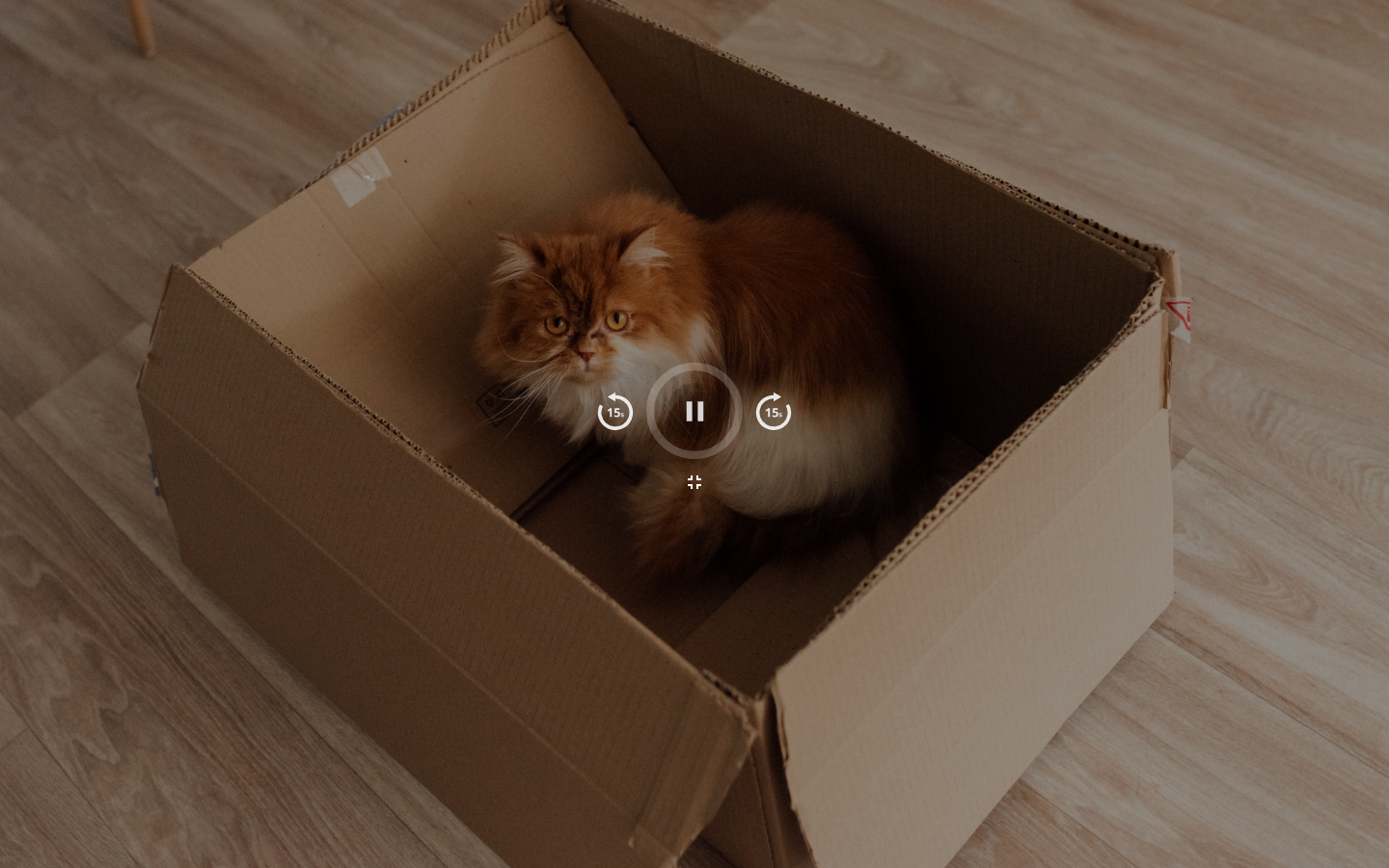 click at bounding box center (694, 411) 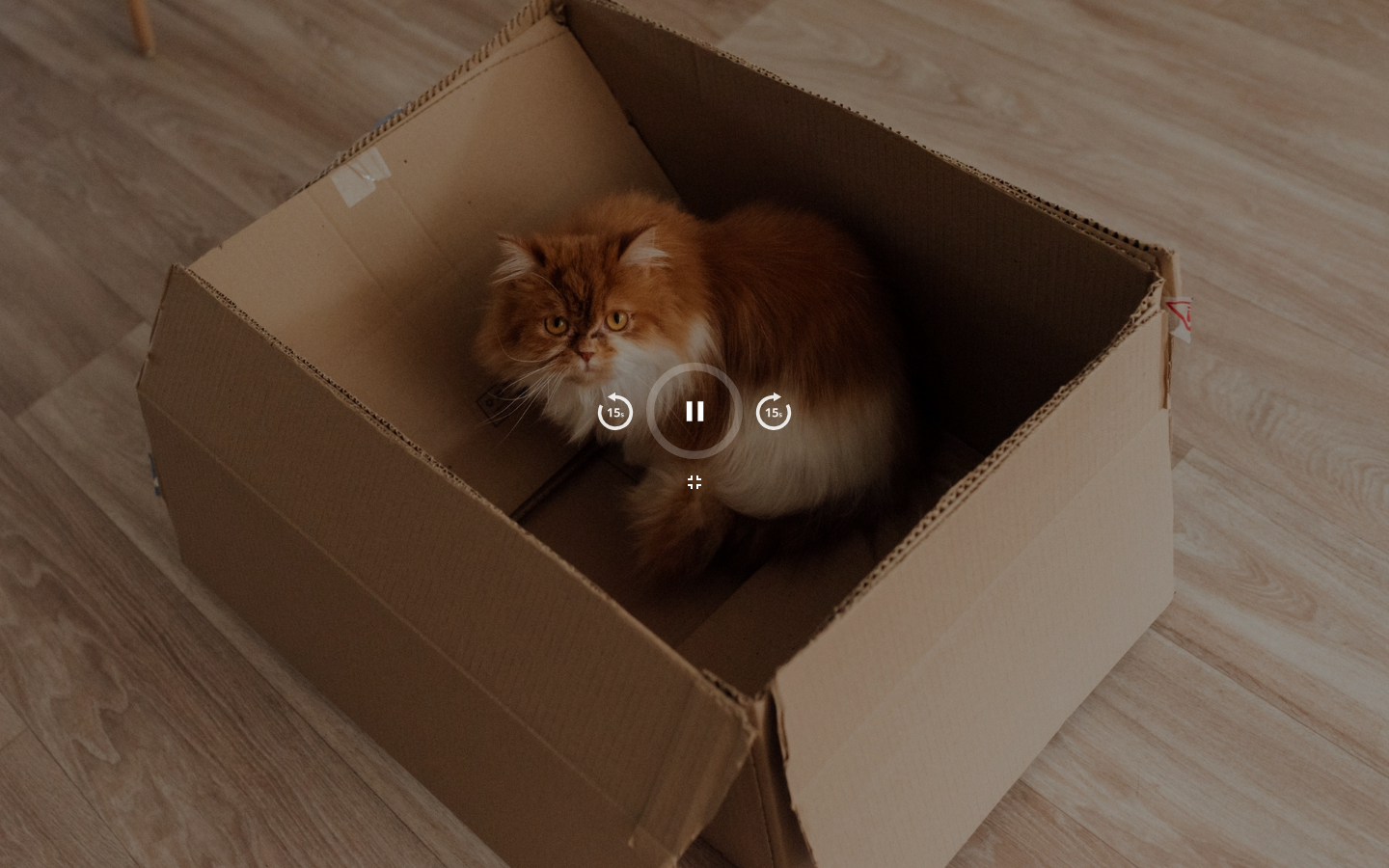 click 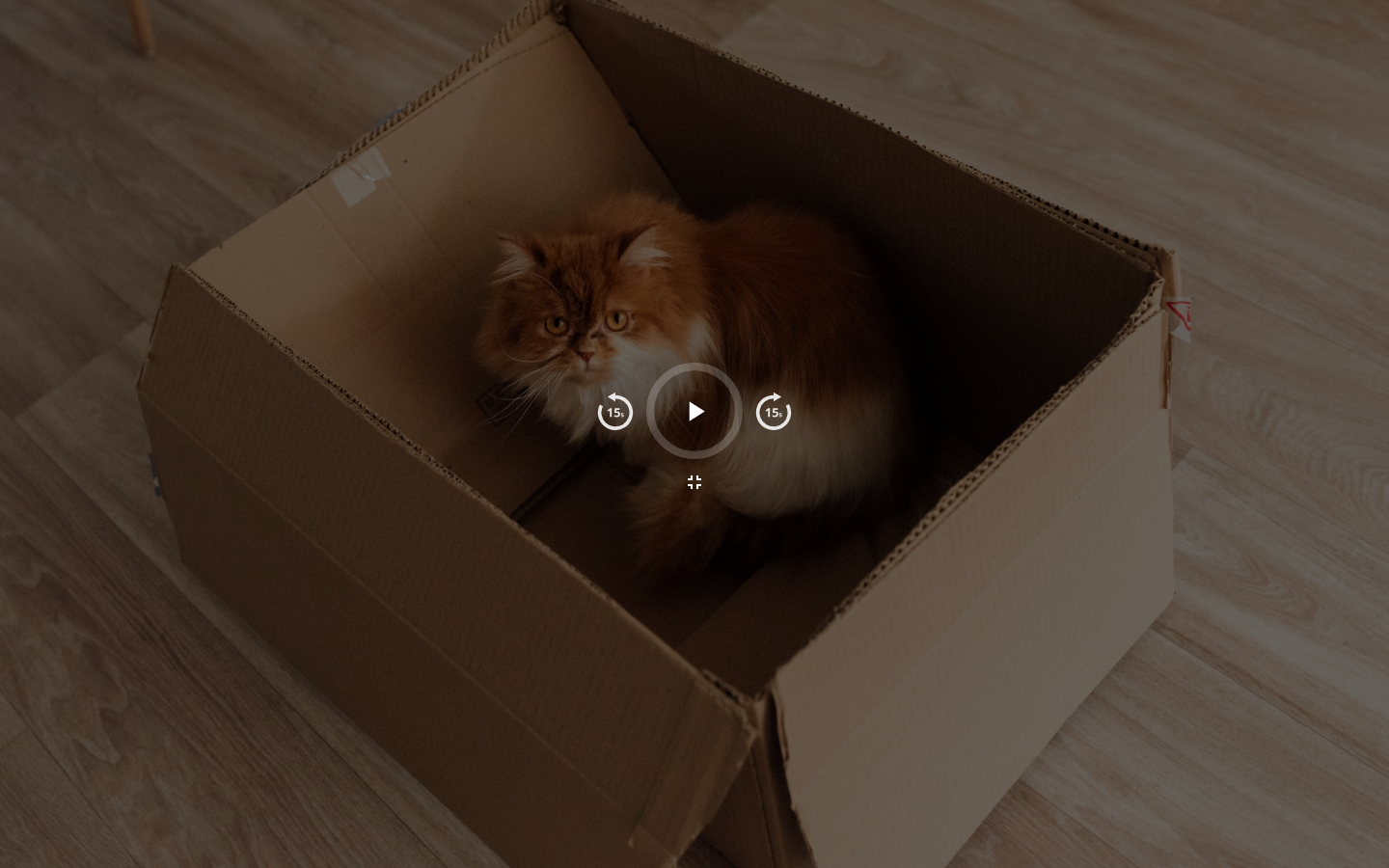 click 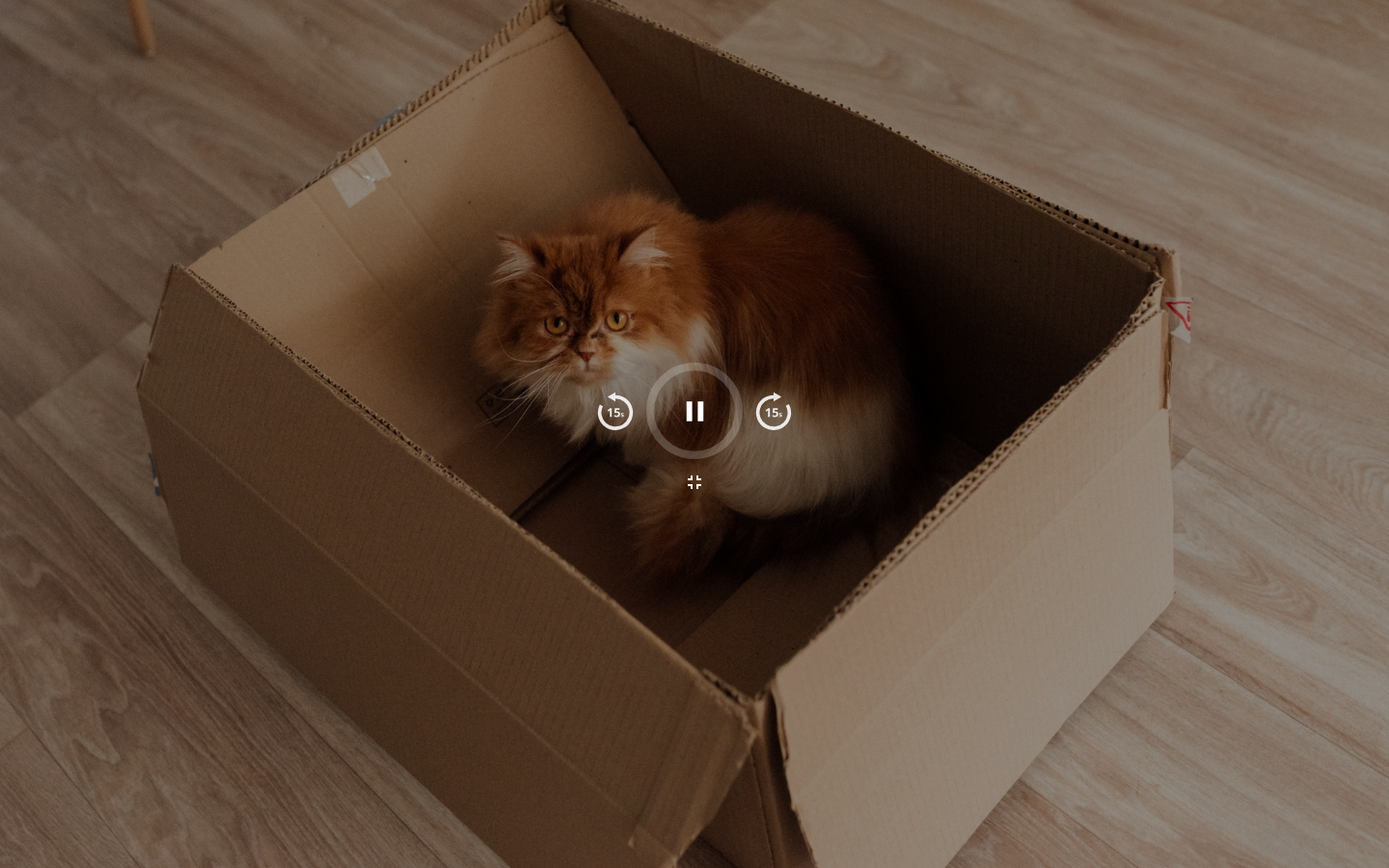 type 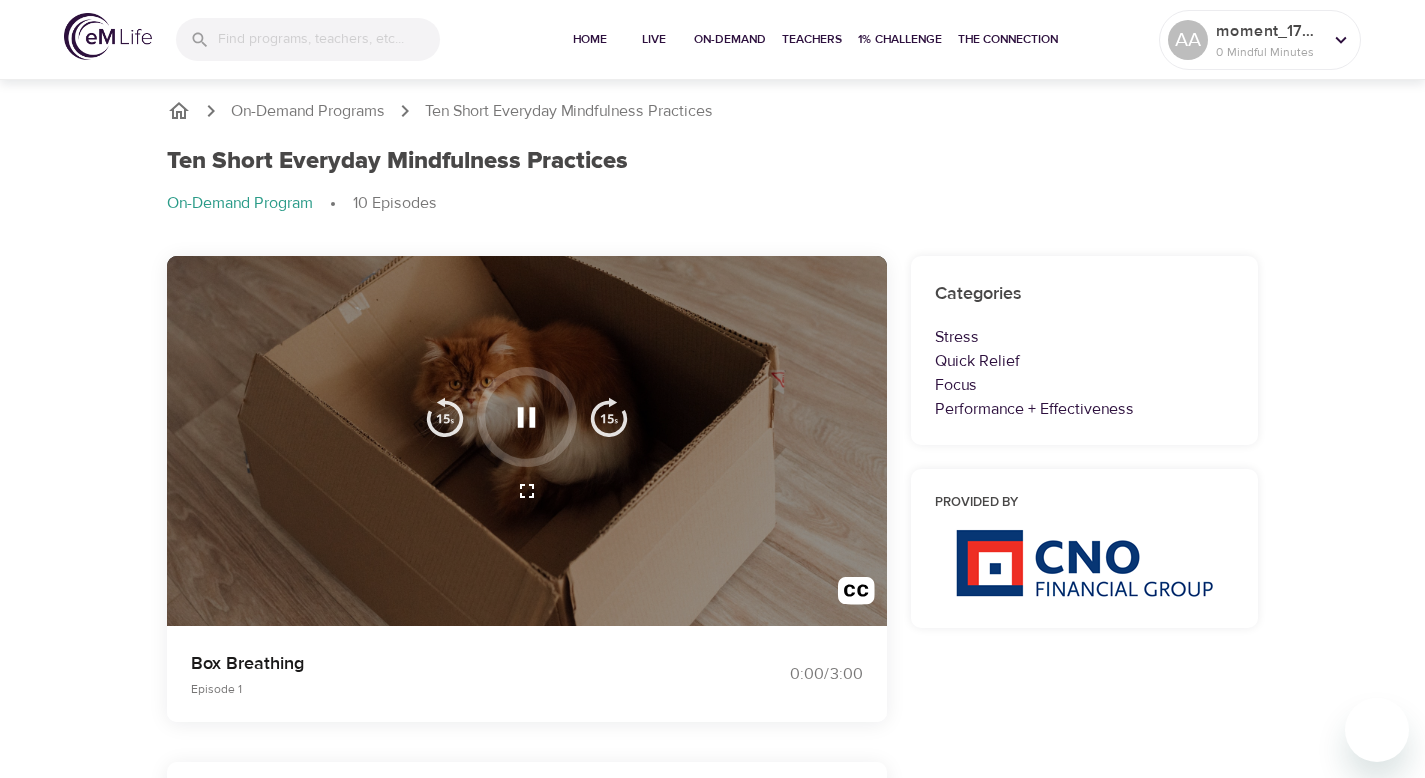 click on "Categories Stress Quick Relief Focus Performance + Effectiveness Provided by" at bounding box center [1085, 1780] 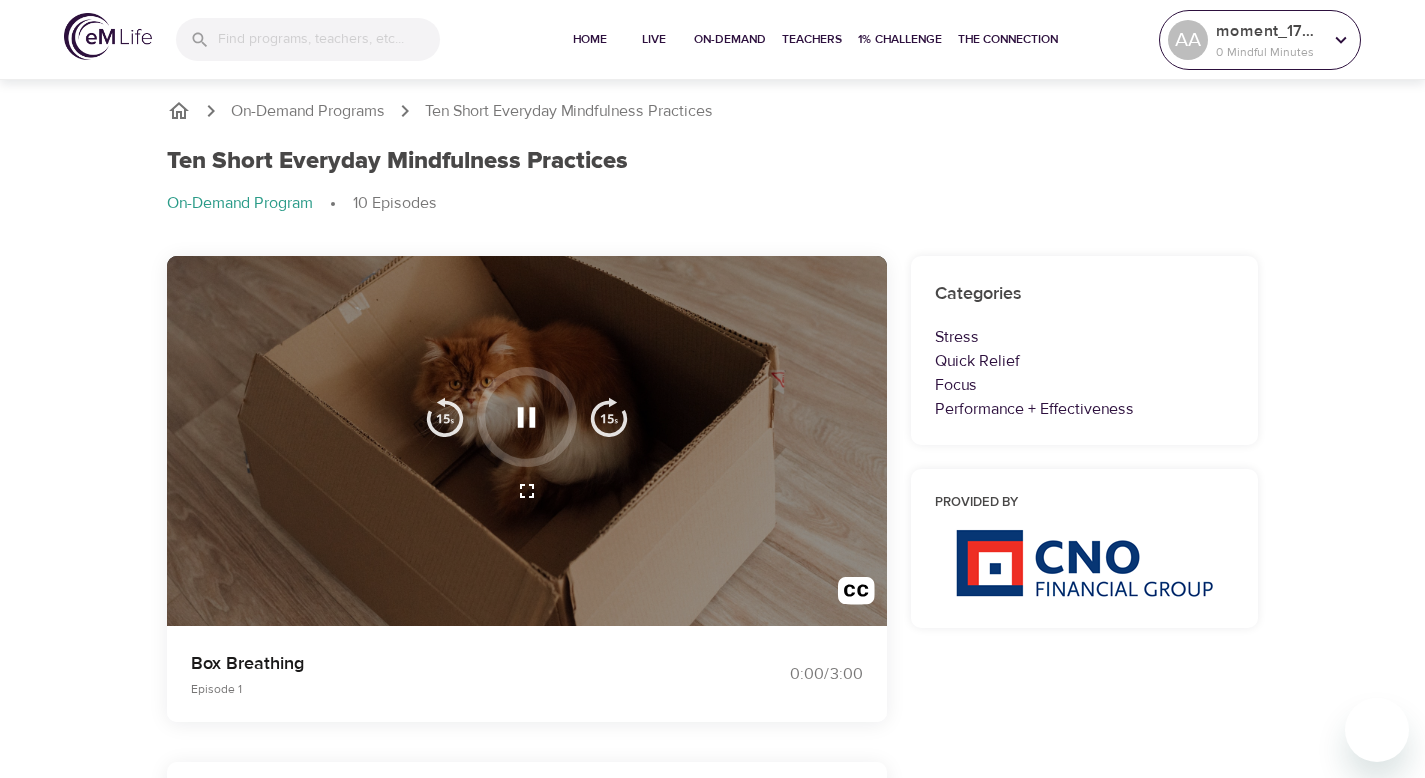 click on "moment_1754231484" at bounding box center [1269, 31] 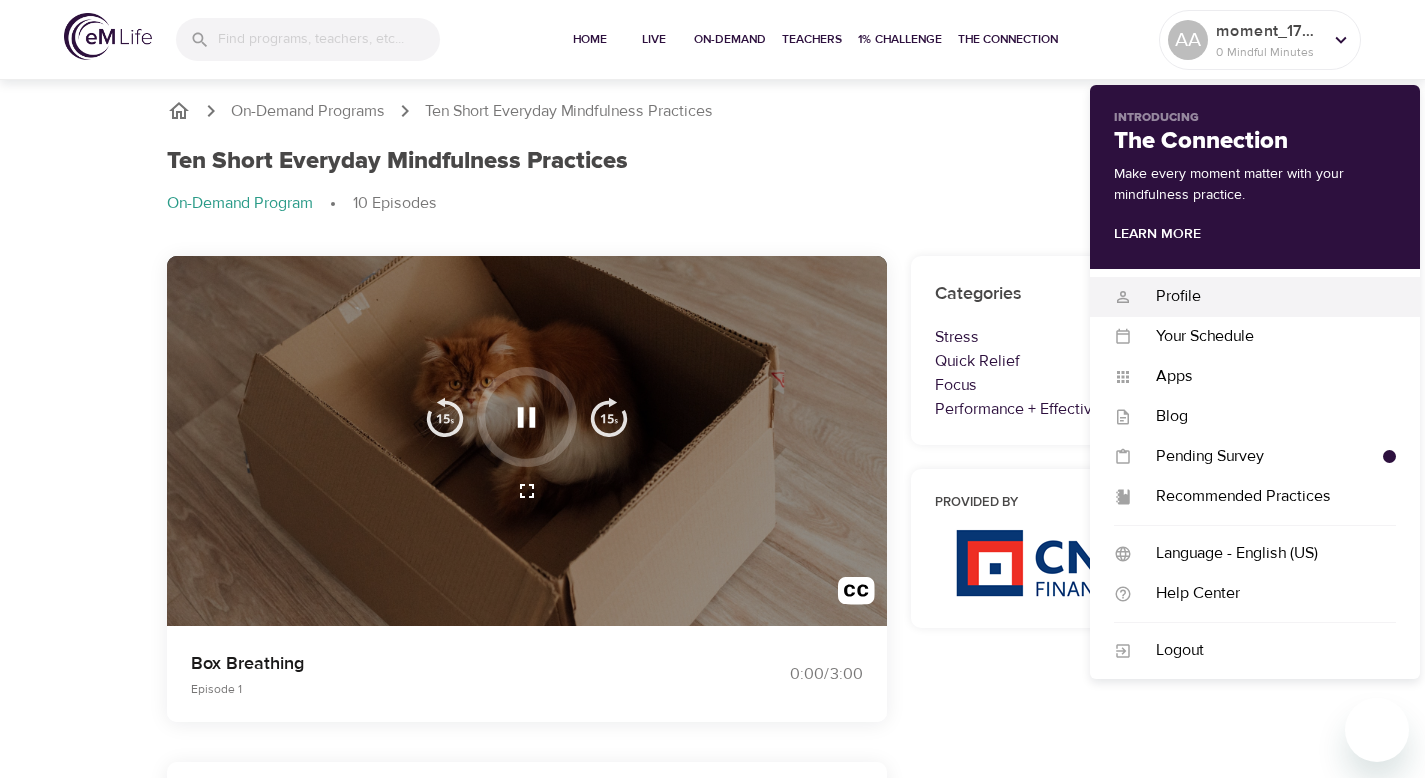 click on "Profile" at bounding box center (1264, 296) 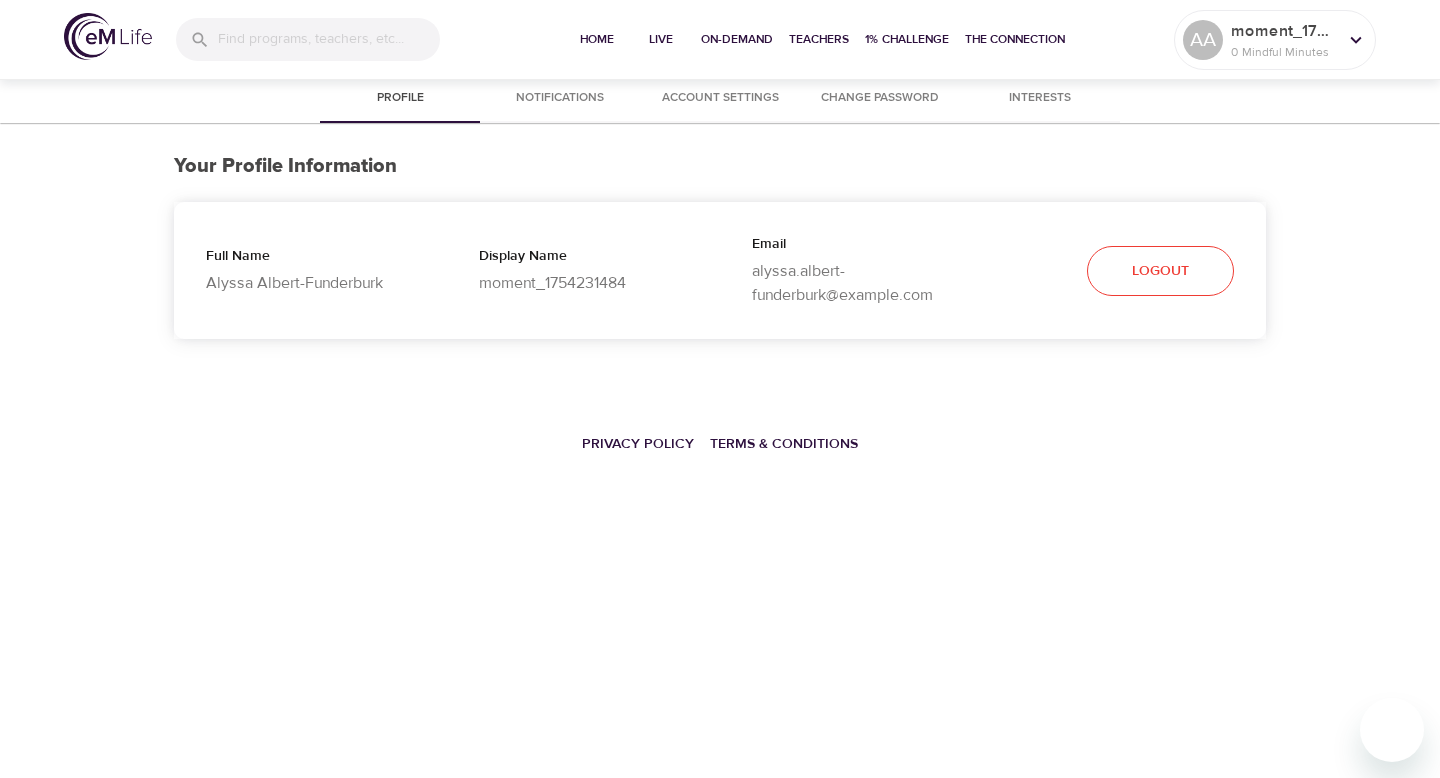 click on "Profile" at bounding box center (400, 98) 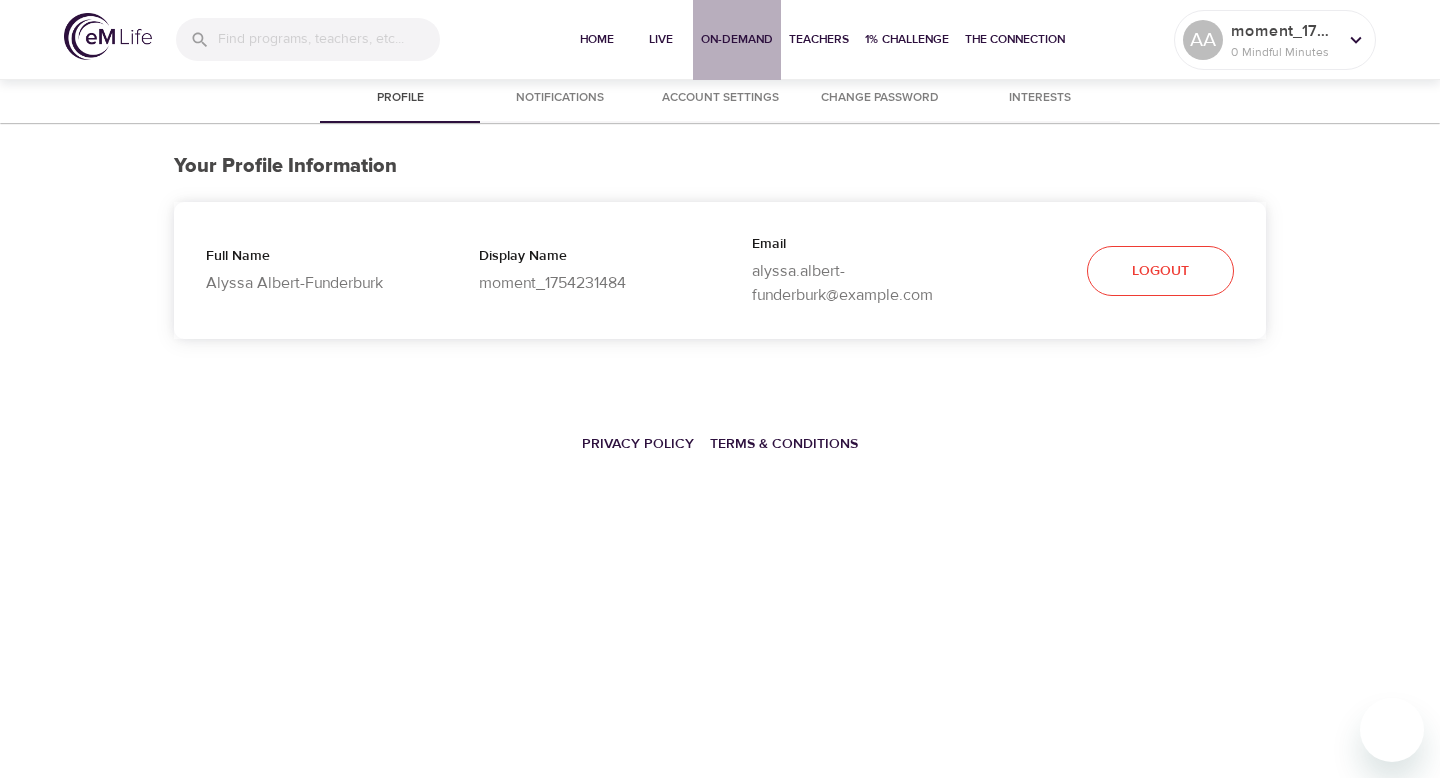 click on "On-Demand" at bounding box center (737, 39) 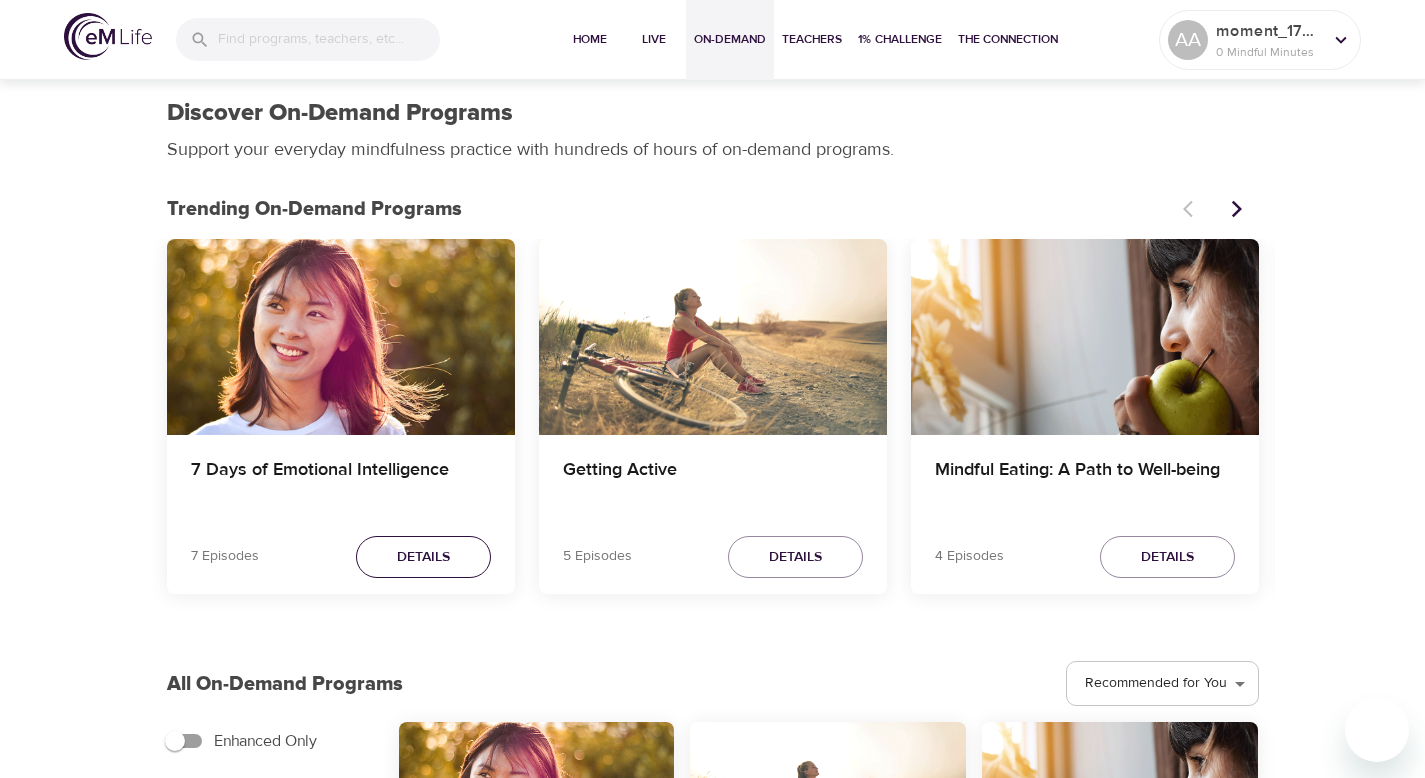 click on "Details" at bounding box center [423, 557] 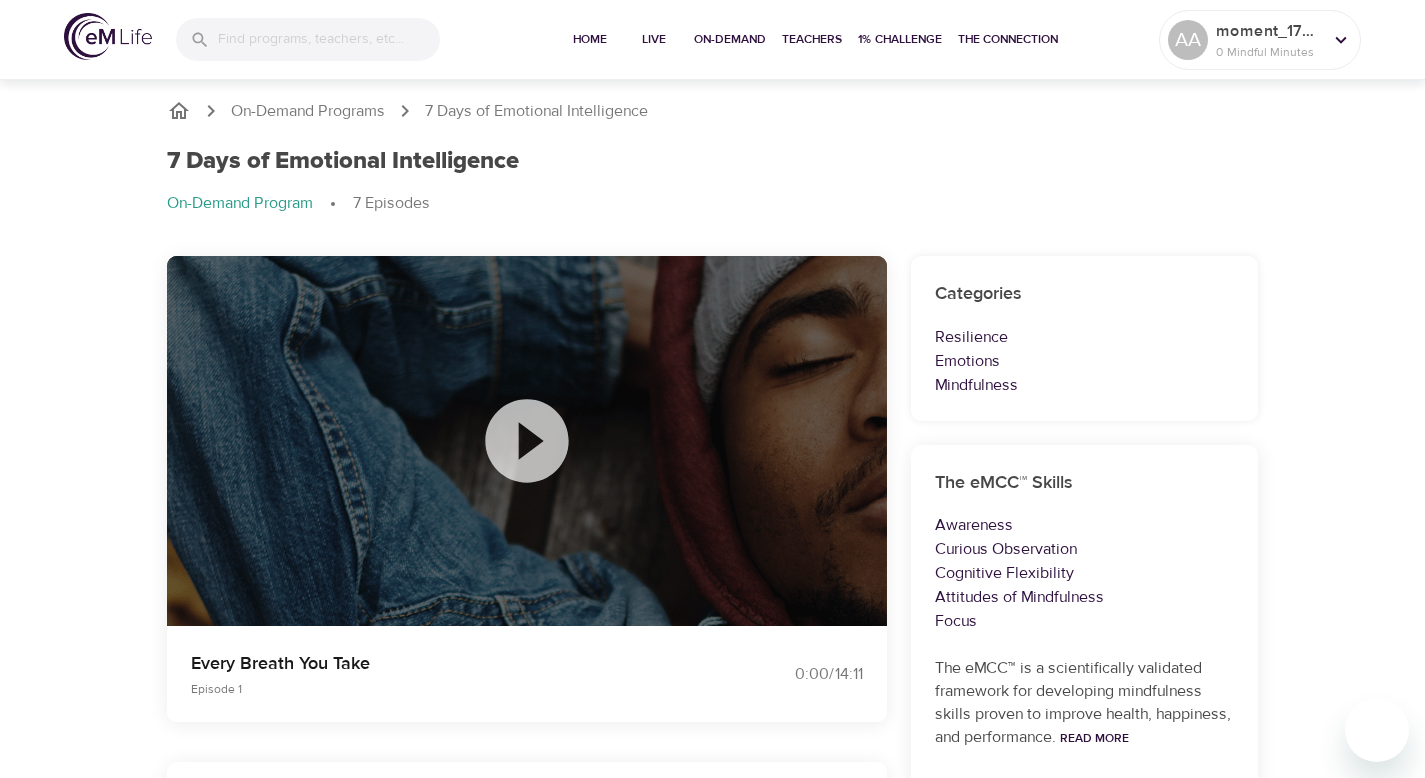 click 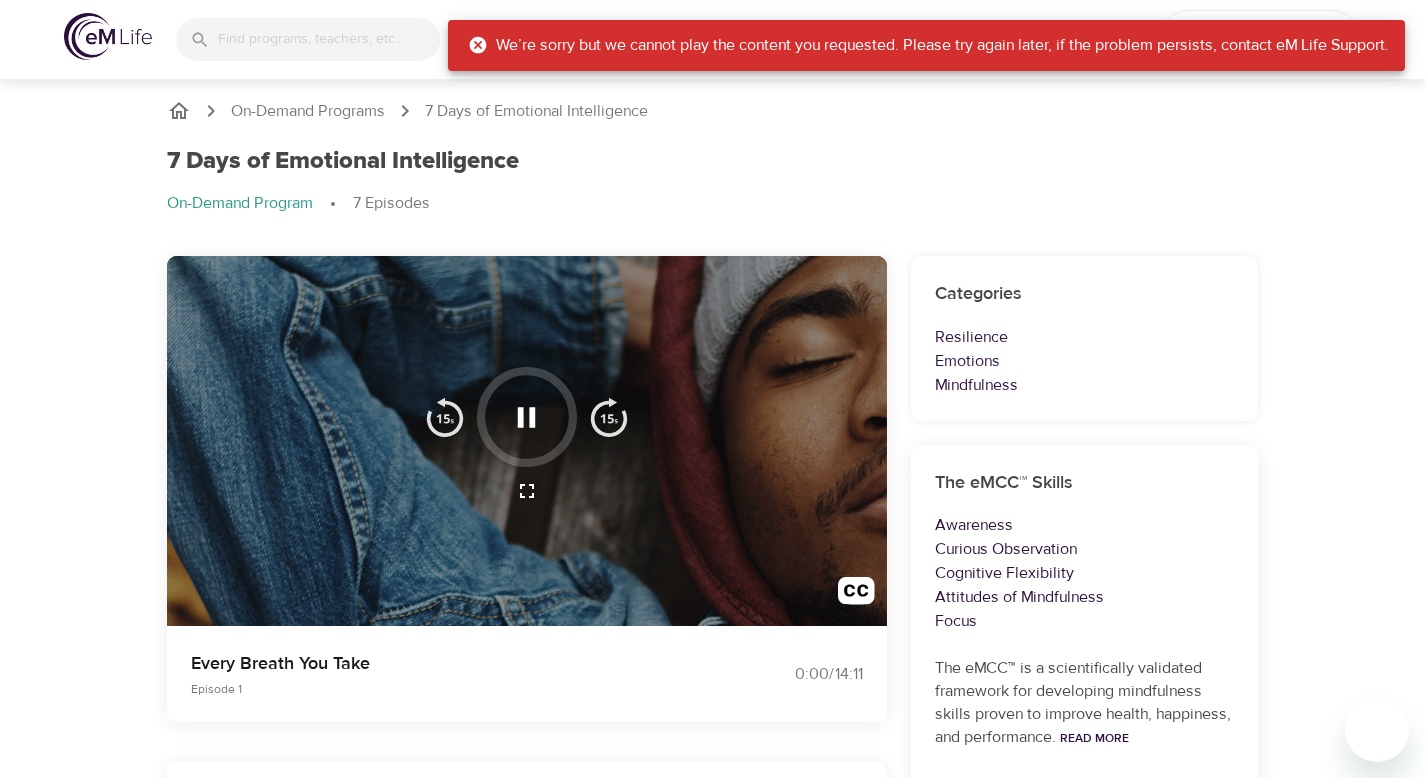 click on "We’re sorry but we cannot play the content you requested. Please try again later, if the problem persists, contact eM Life Support." at bounding box center [928, 45] 